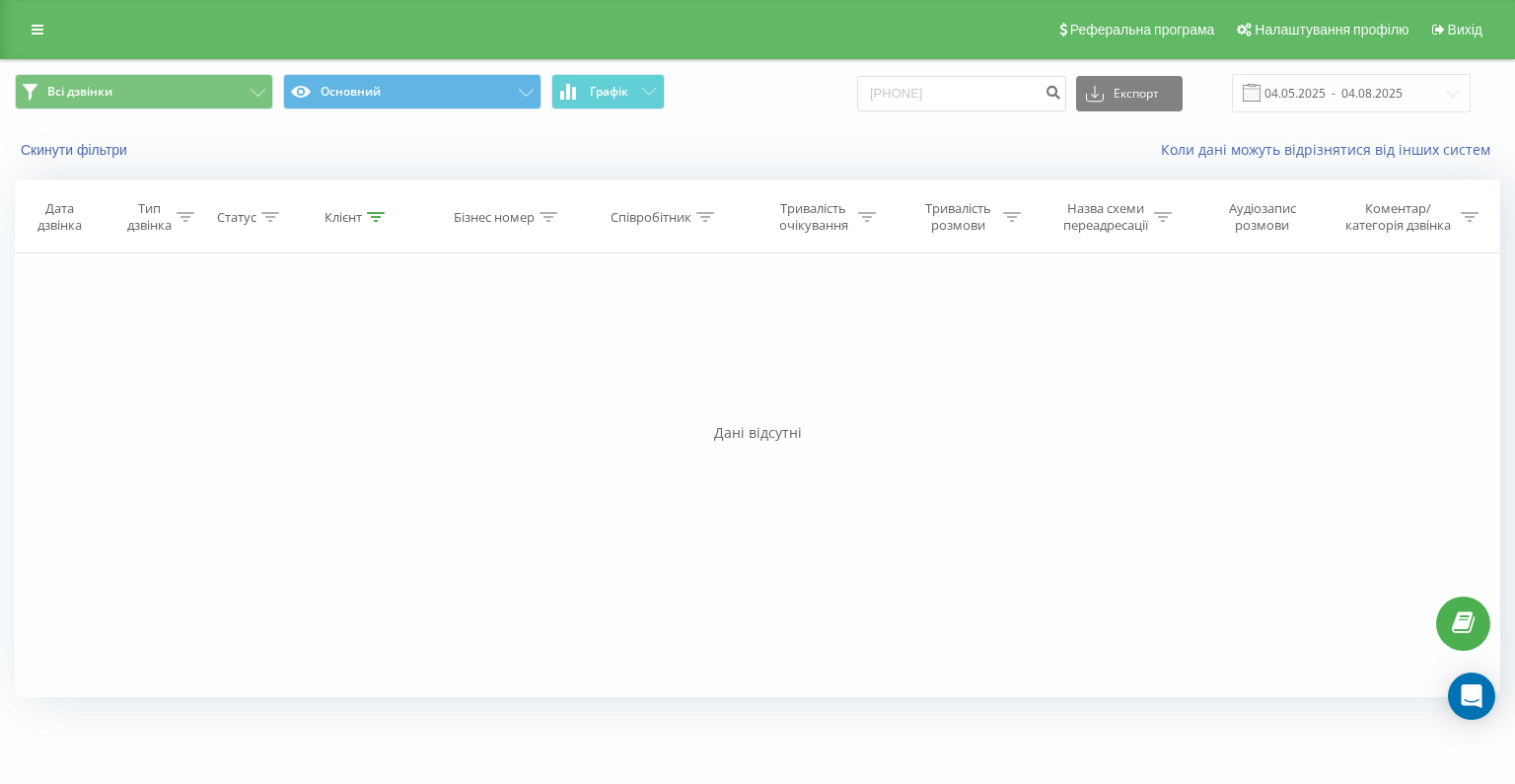 scroll, scrollTop: 0, scrollLeft: 0, axis: both 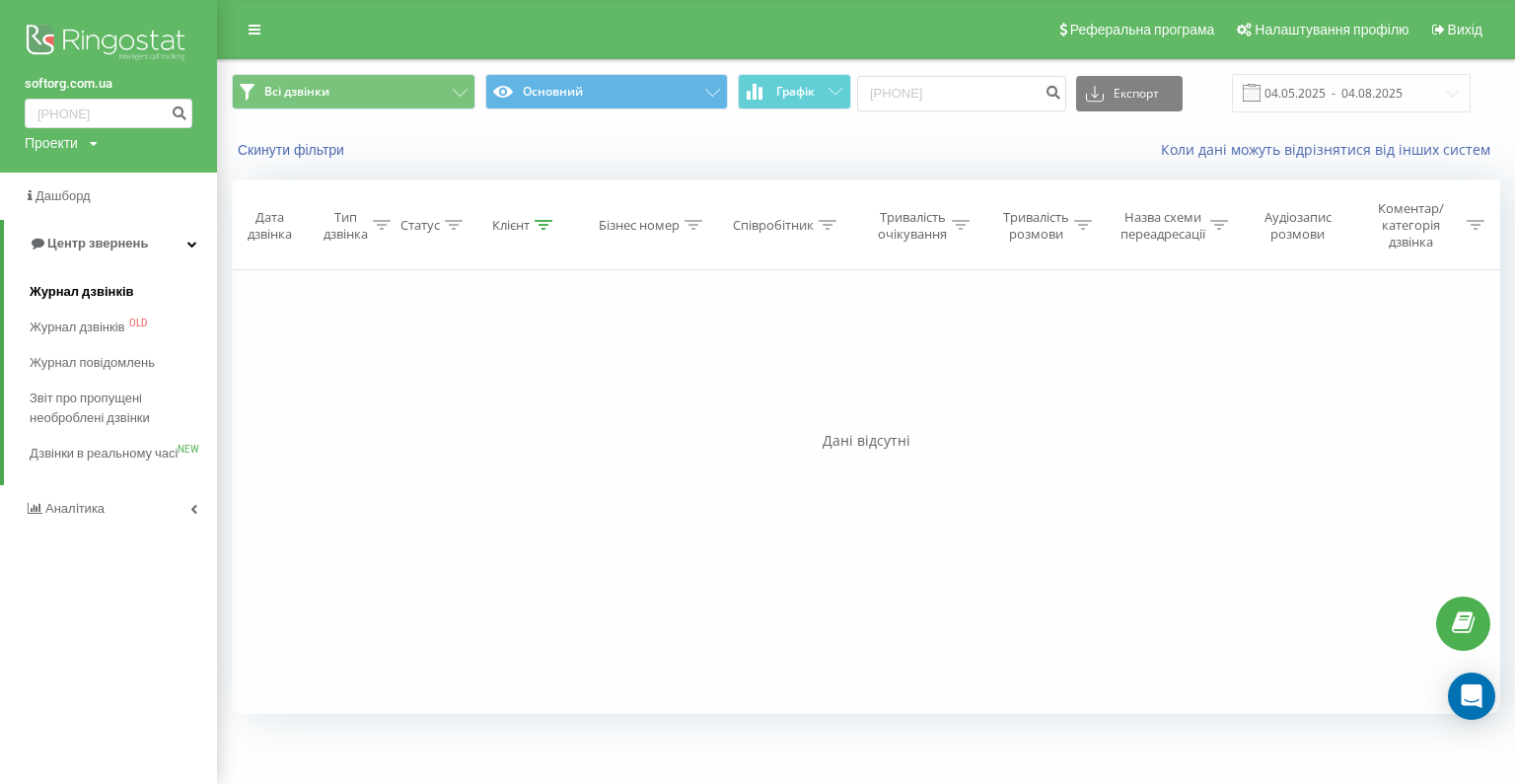 click on "Журнал дзвінків" at bounding box center (82, 292) 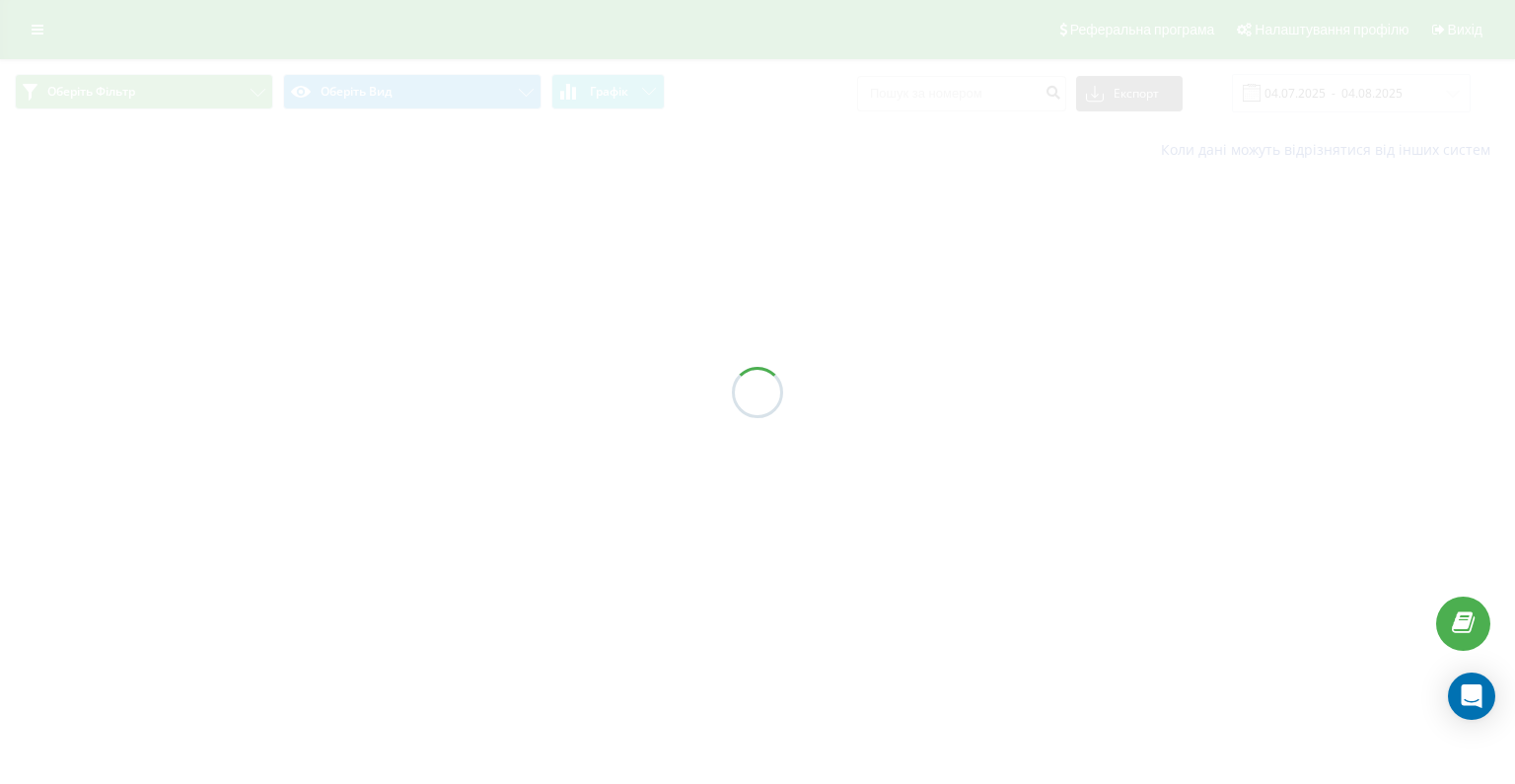 scroll, scrollTop: 0, scrollLeft: 0, axis: both 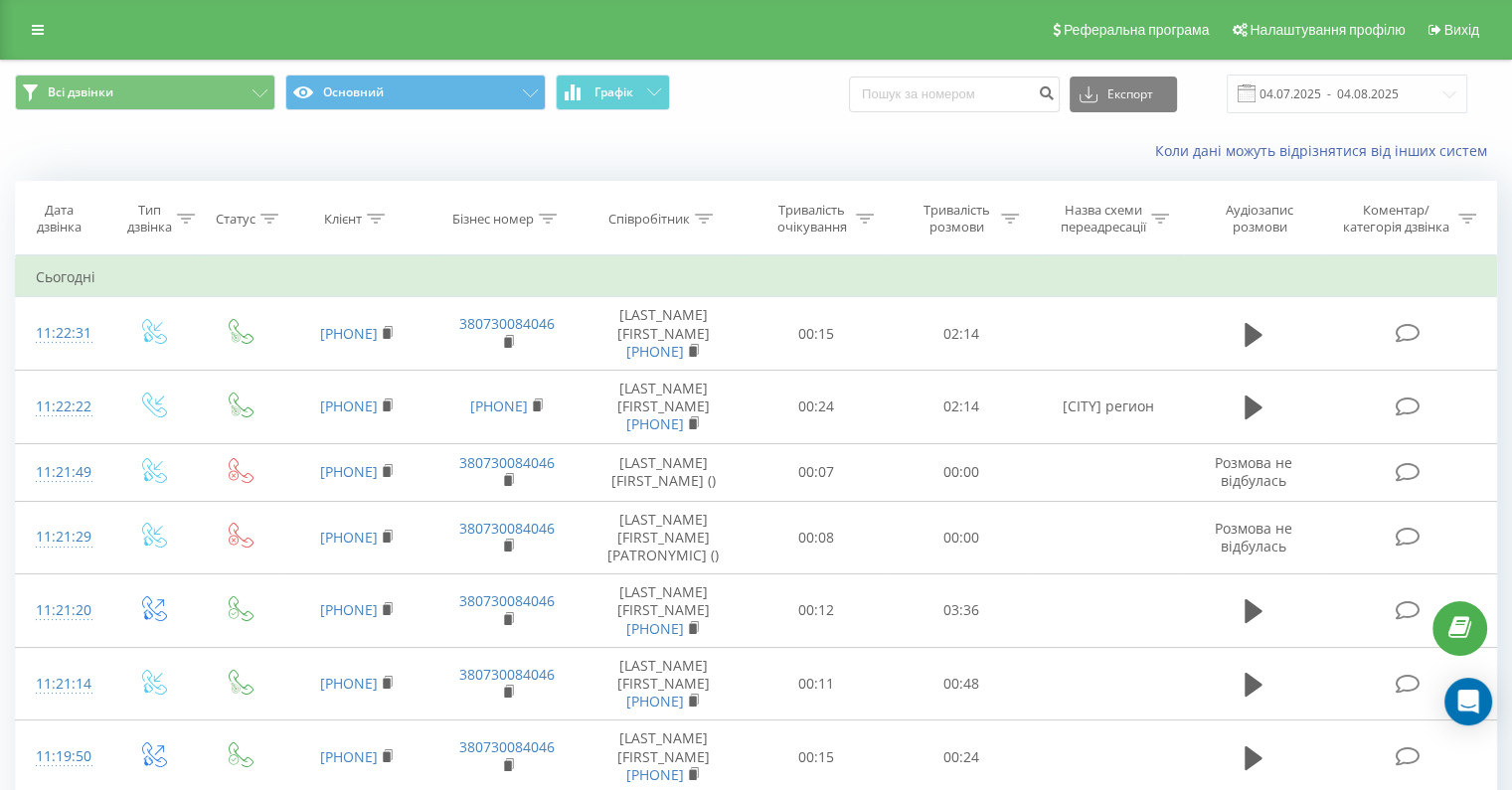 click on "Співробітник" at bounding box center (649, 219) 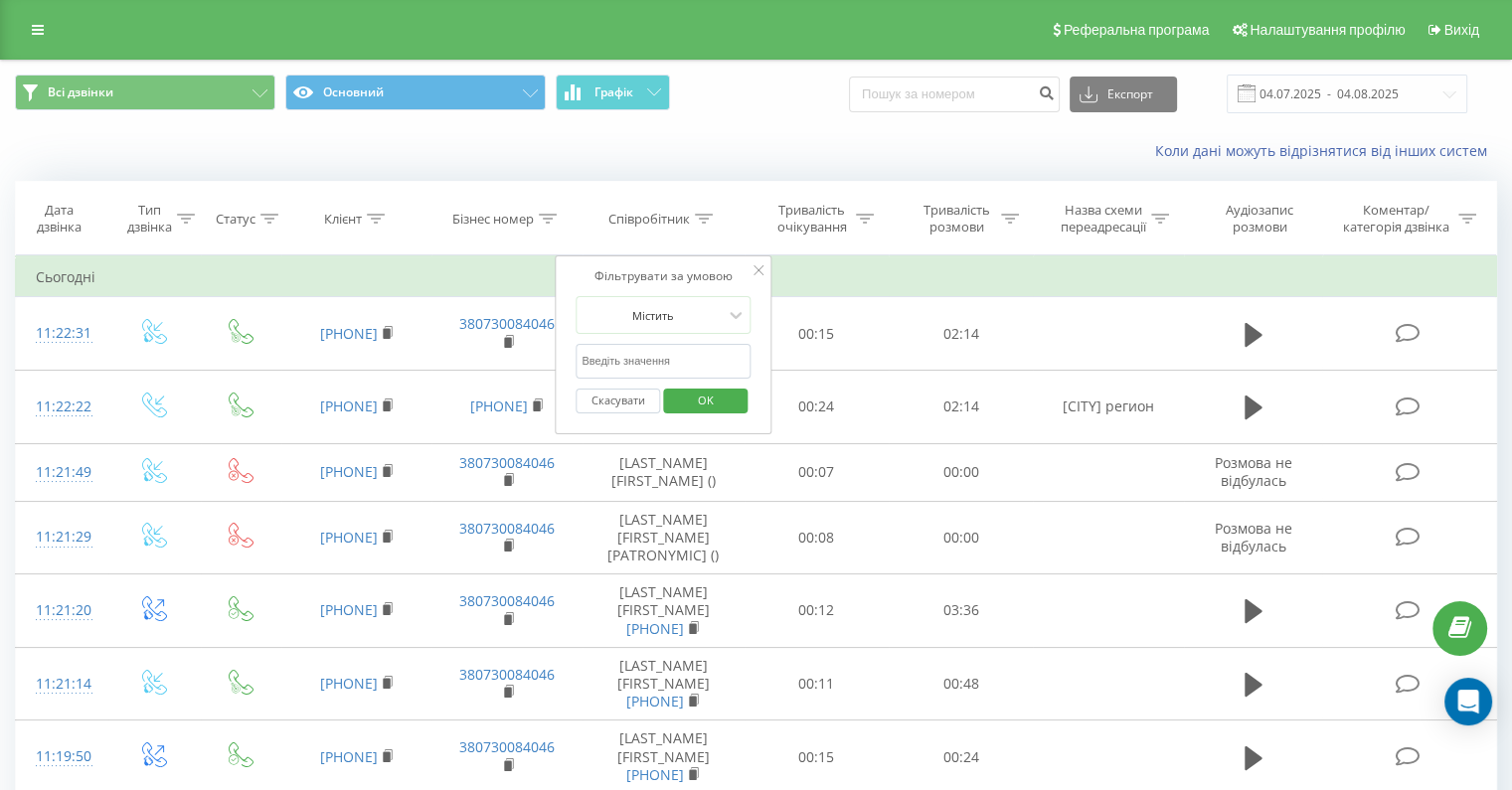click at bounding box center (663, 361) 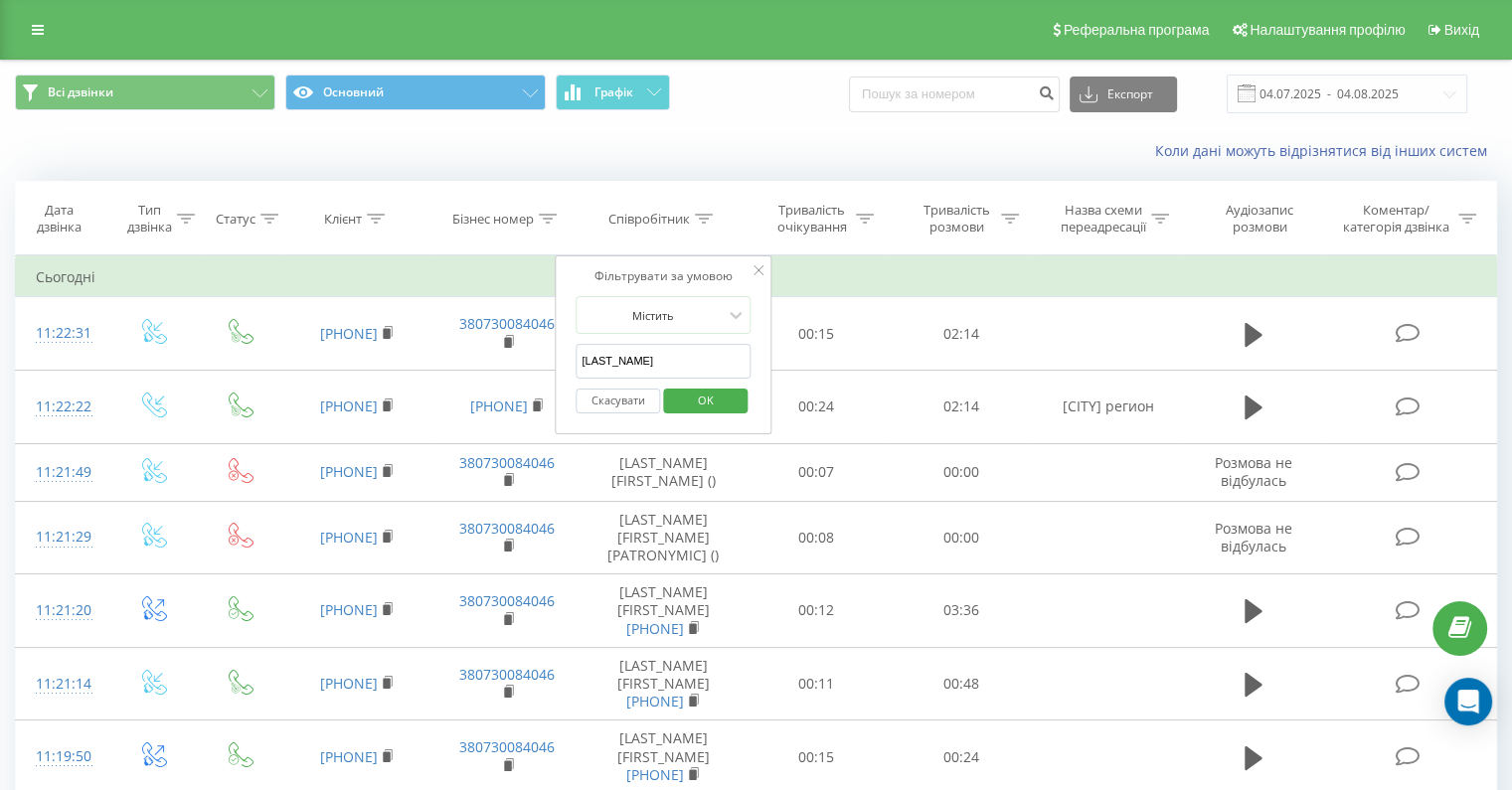 click on "OK" at bounding box center (706, 399) 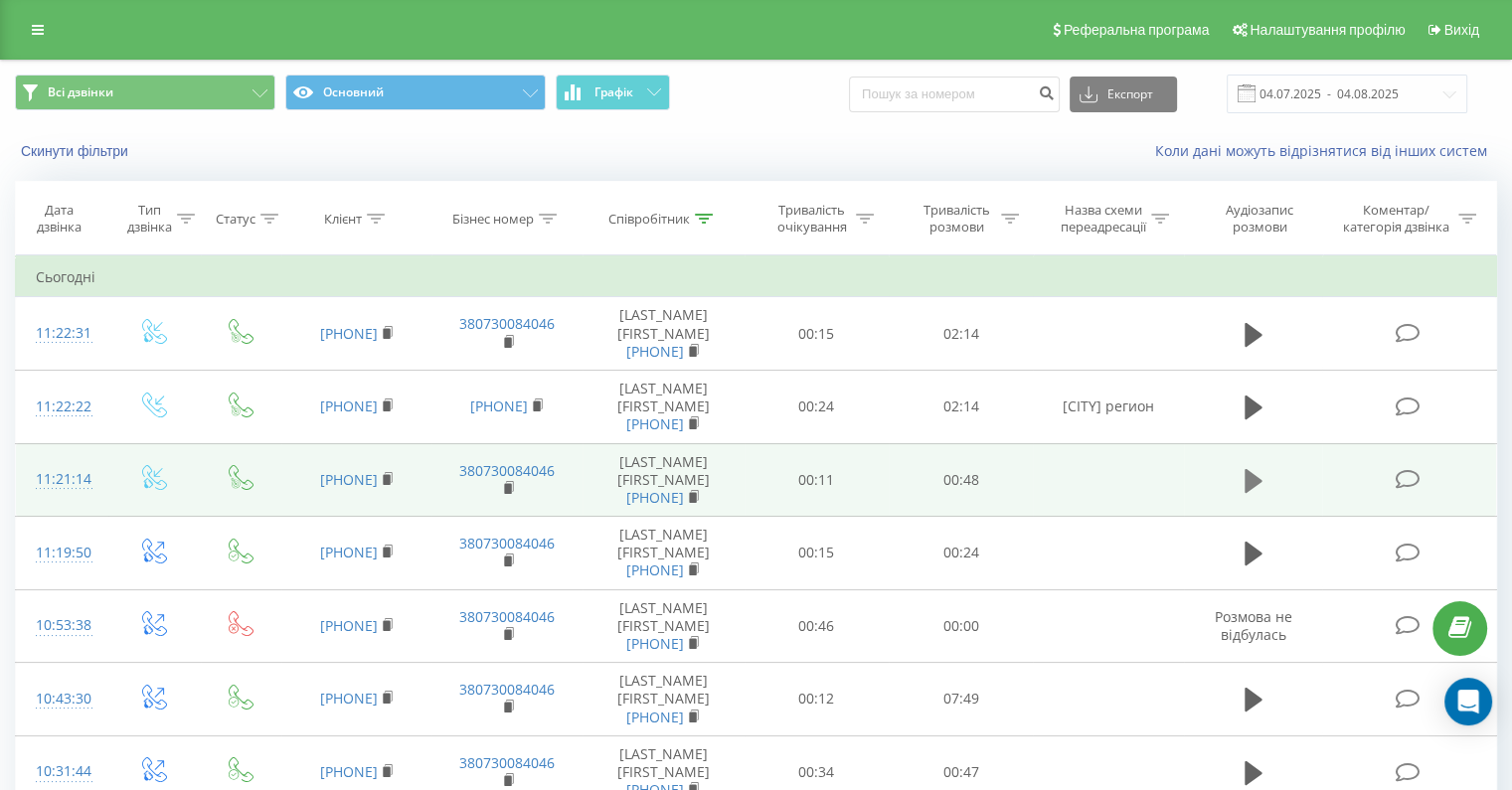 click 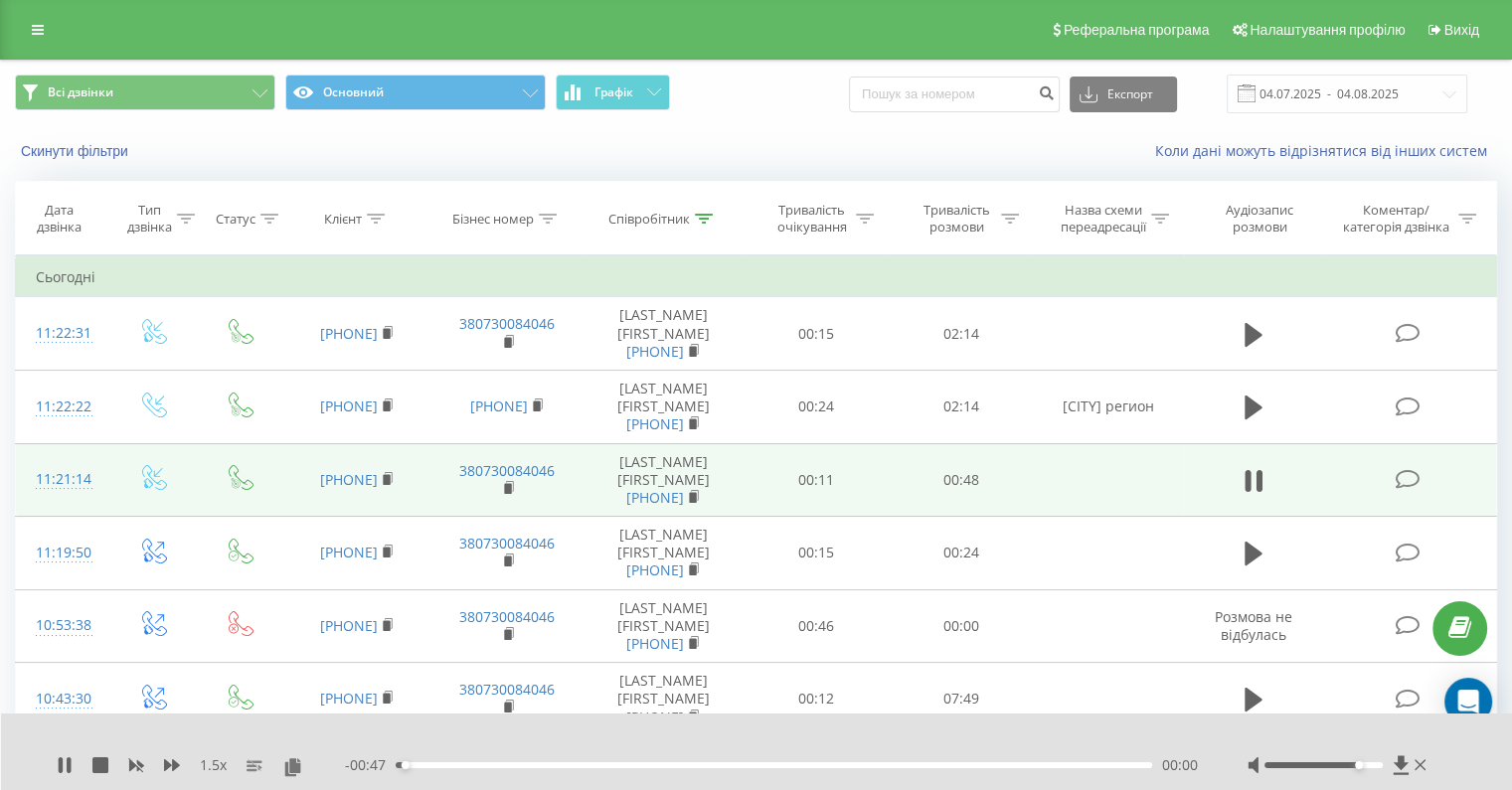 click on "- 00:47 00:00   00:00" at bounding box center [771, 765] 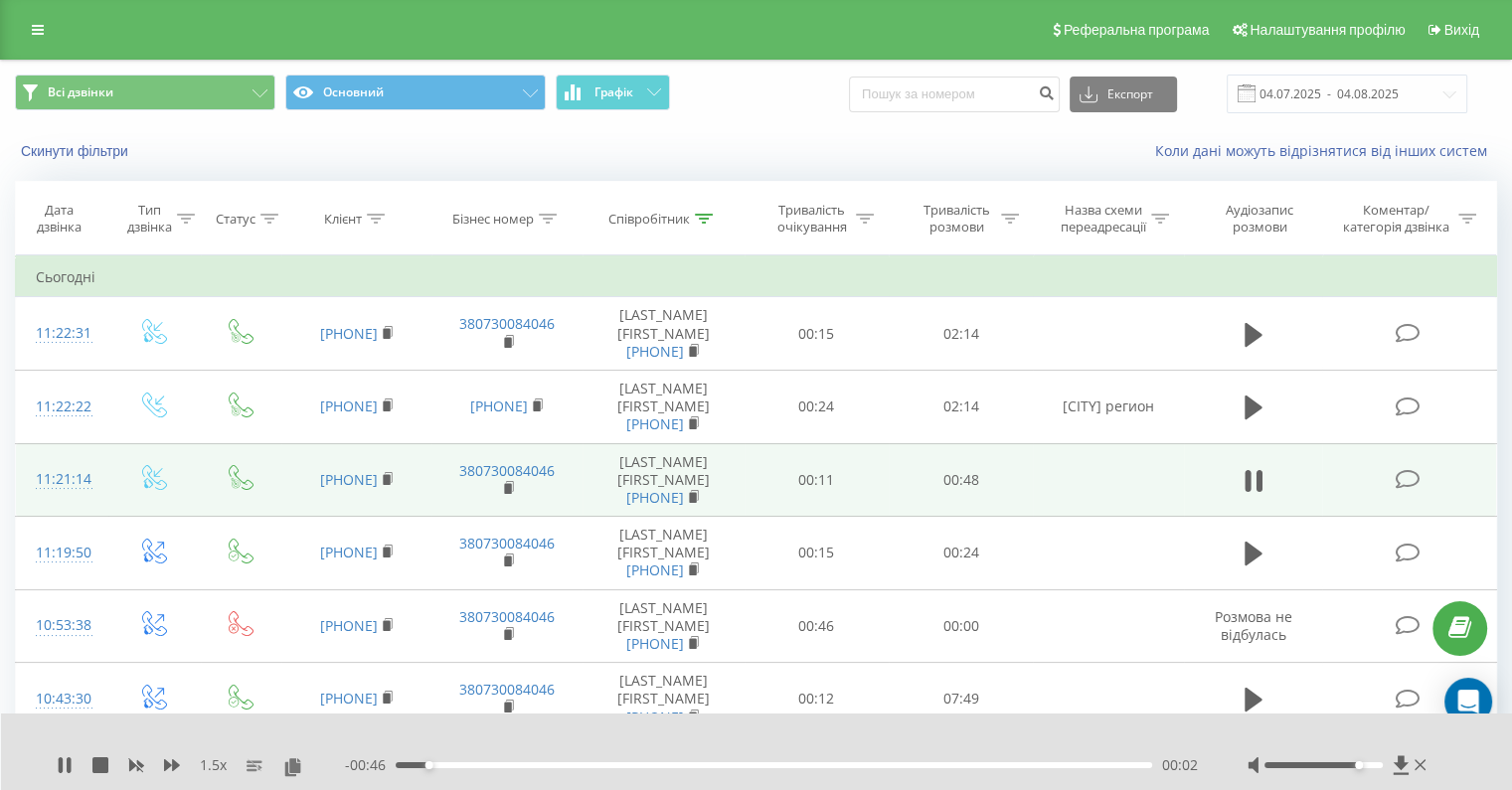 click on "- 00:46 00:02   00:02" at bounding box center (771, 765) 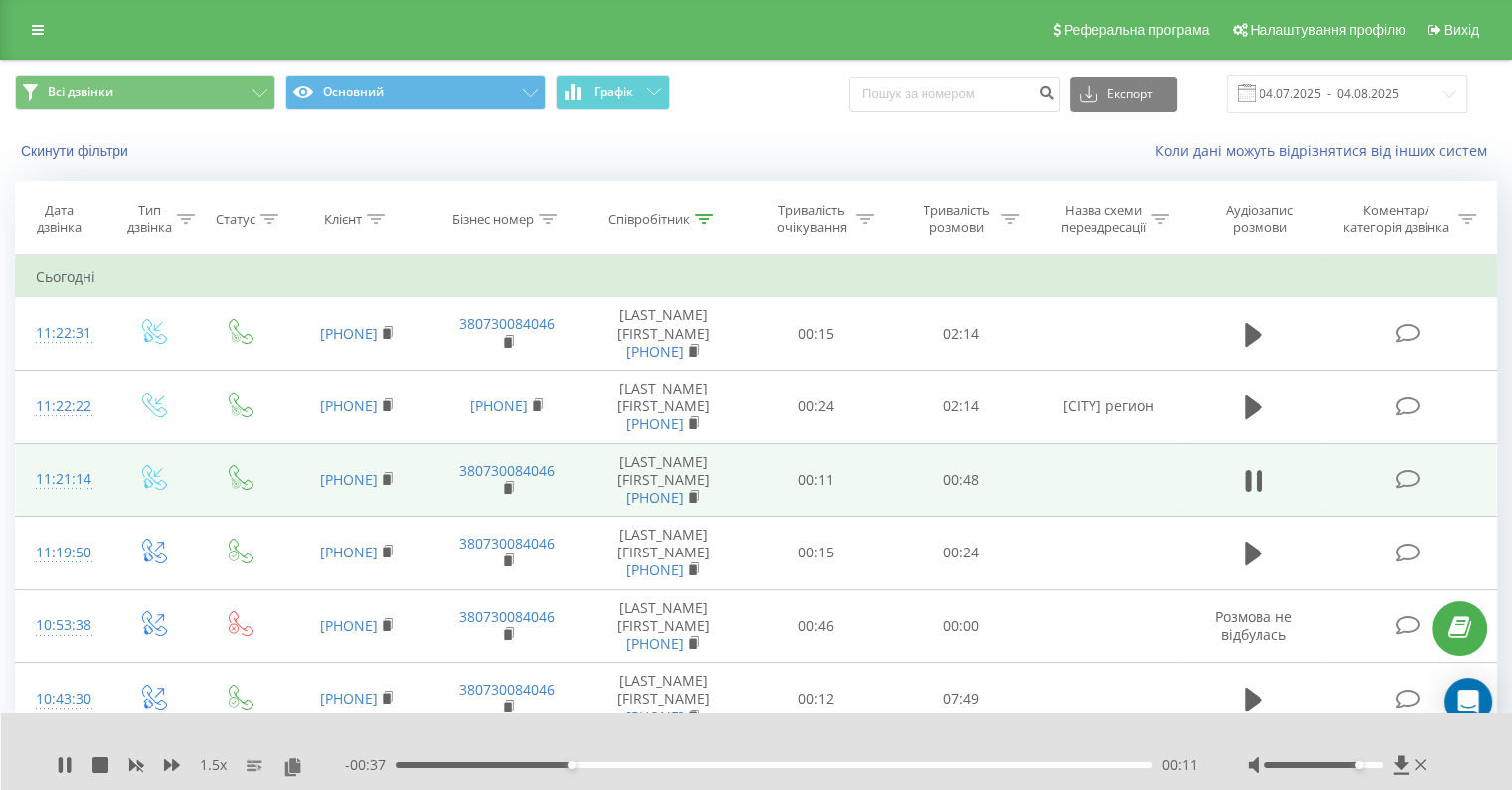 click on "00:11" at bounding box center (773, 765) 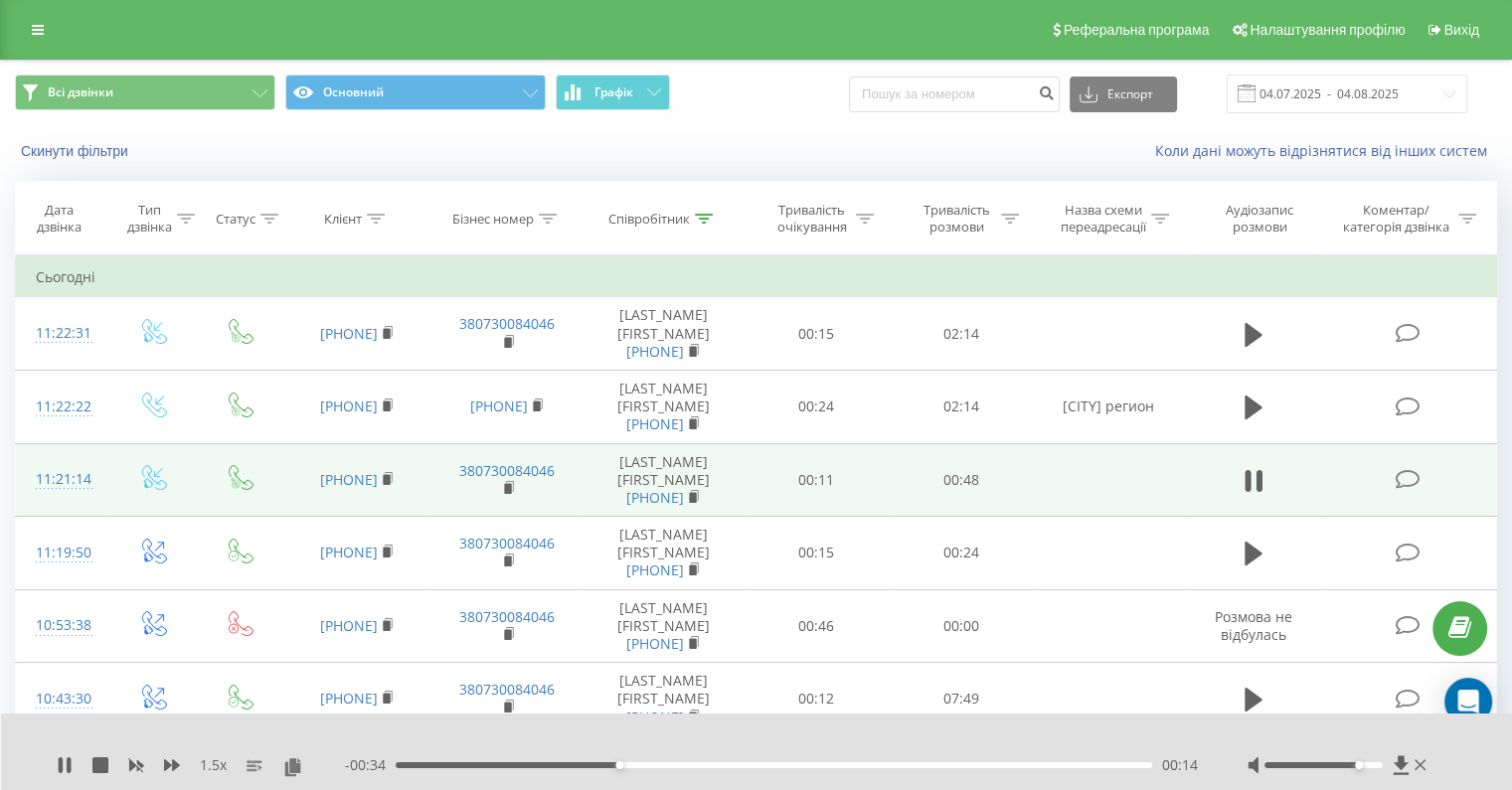 click on "- 00:34 00:14   00:14" at bounding box center (771, 765) 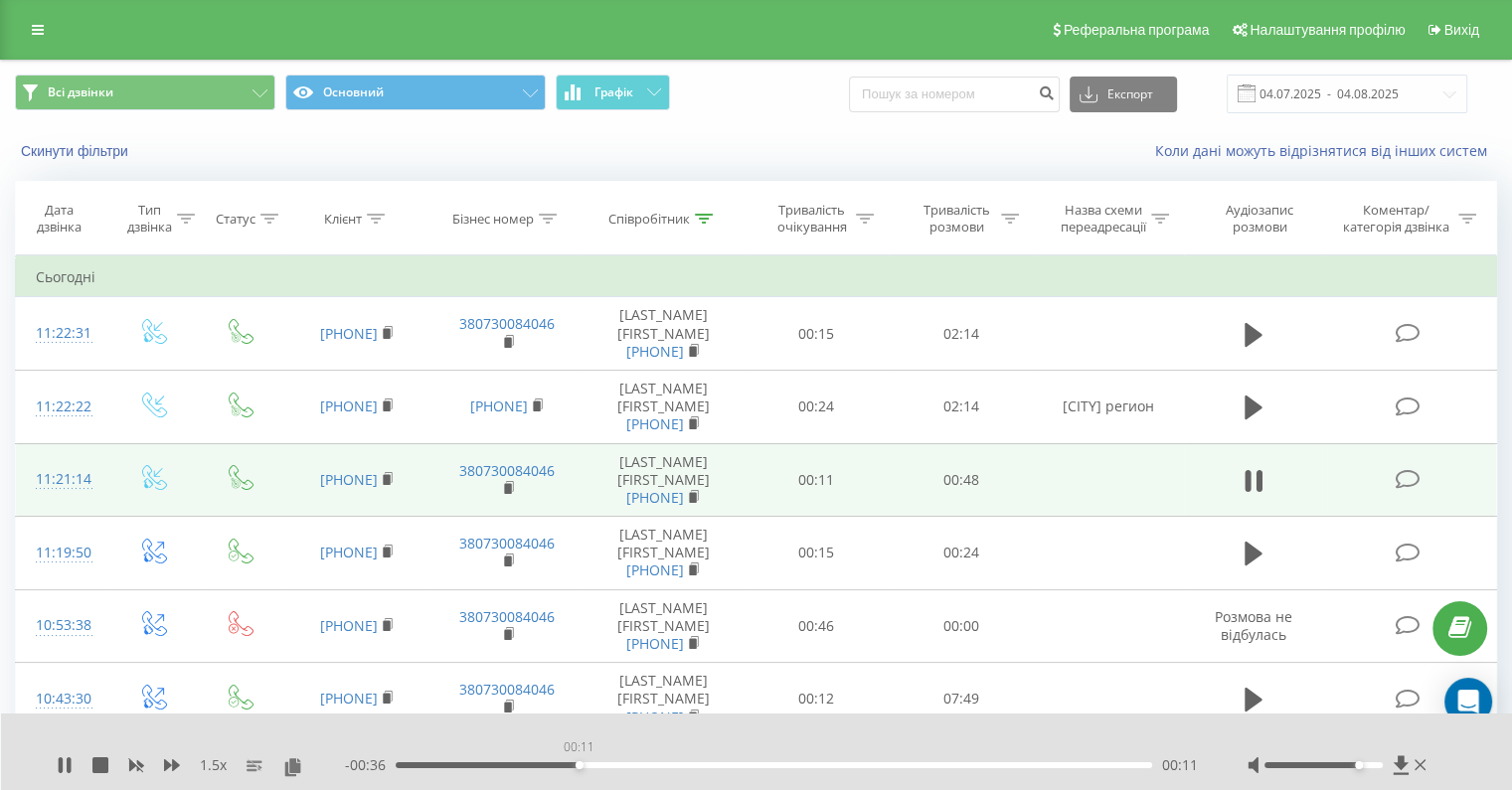 click on "00:11" at bounding box center [773, 765] 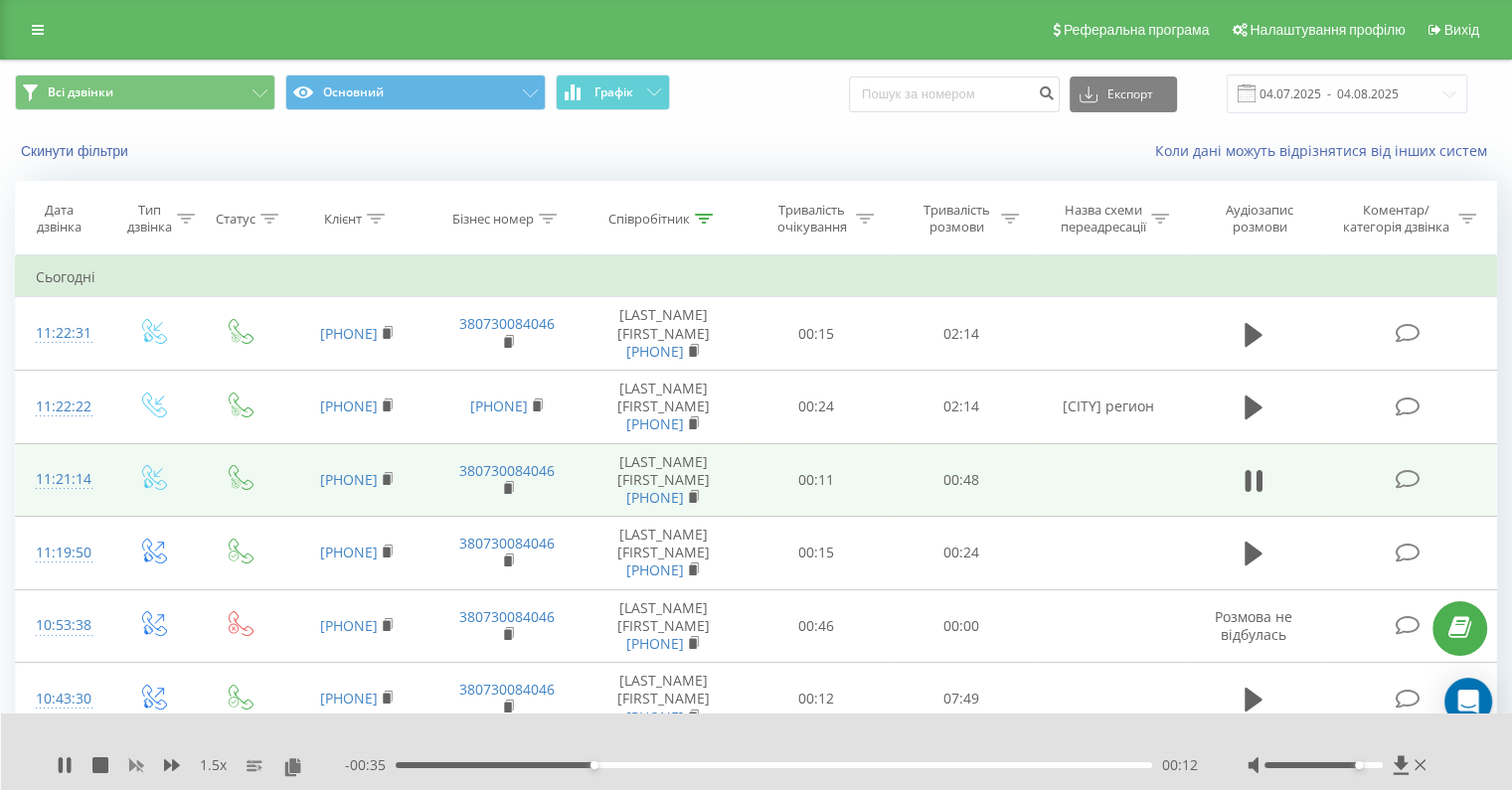 click 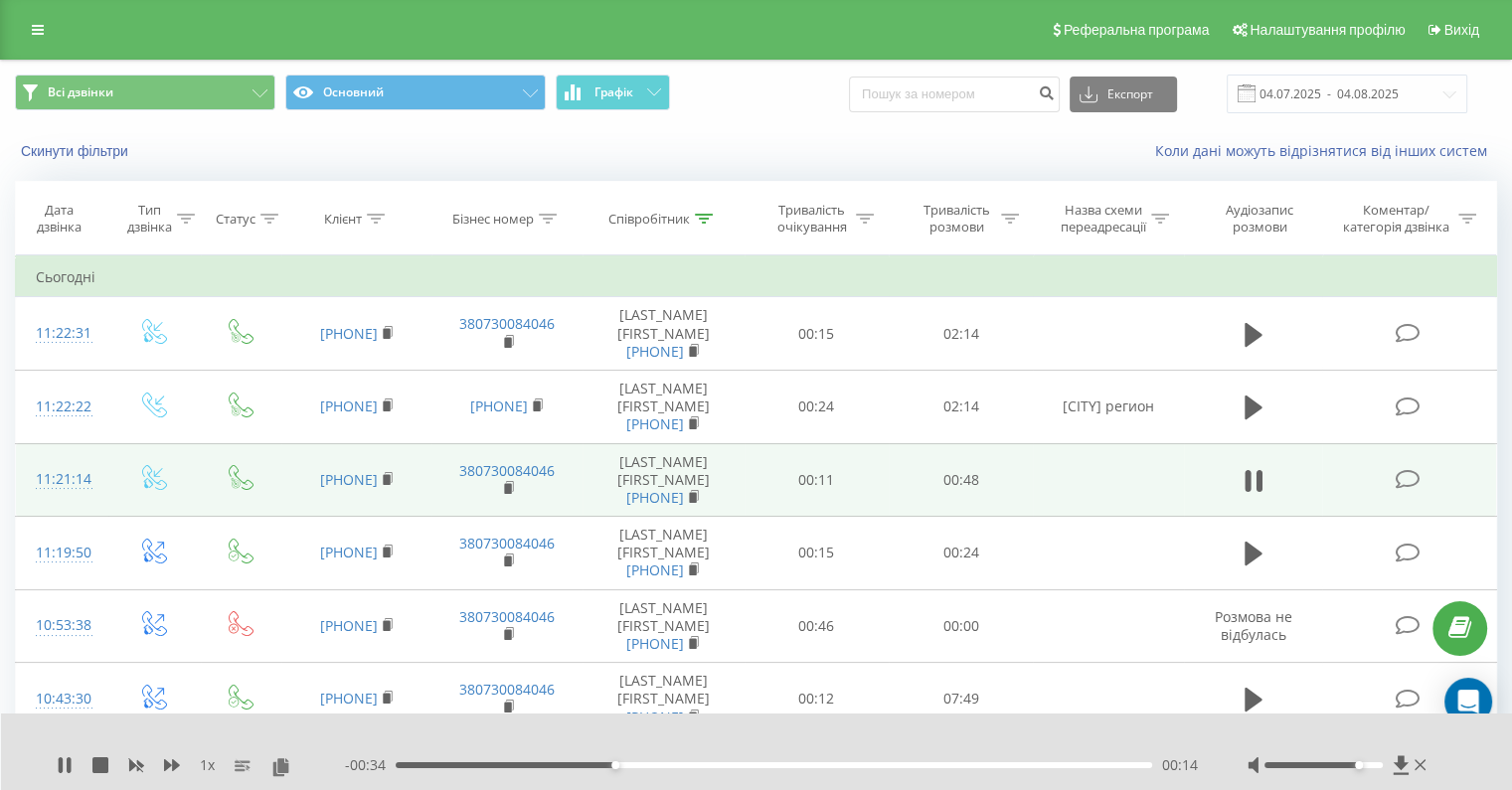 click on "00:14" at bounding box center (773, 765) 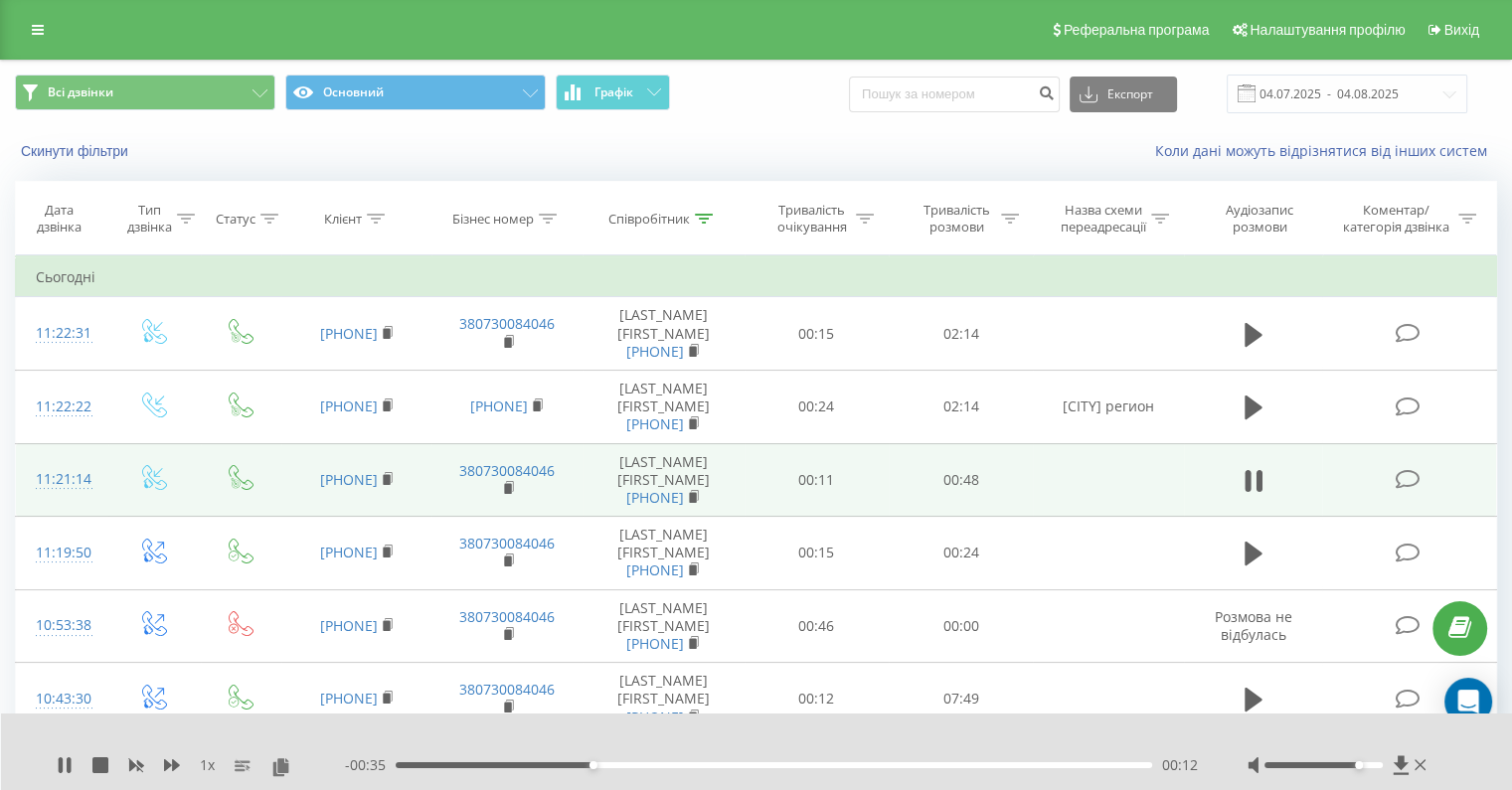click on "00:12" at bounding box center [773, 765] 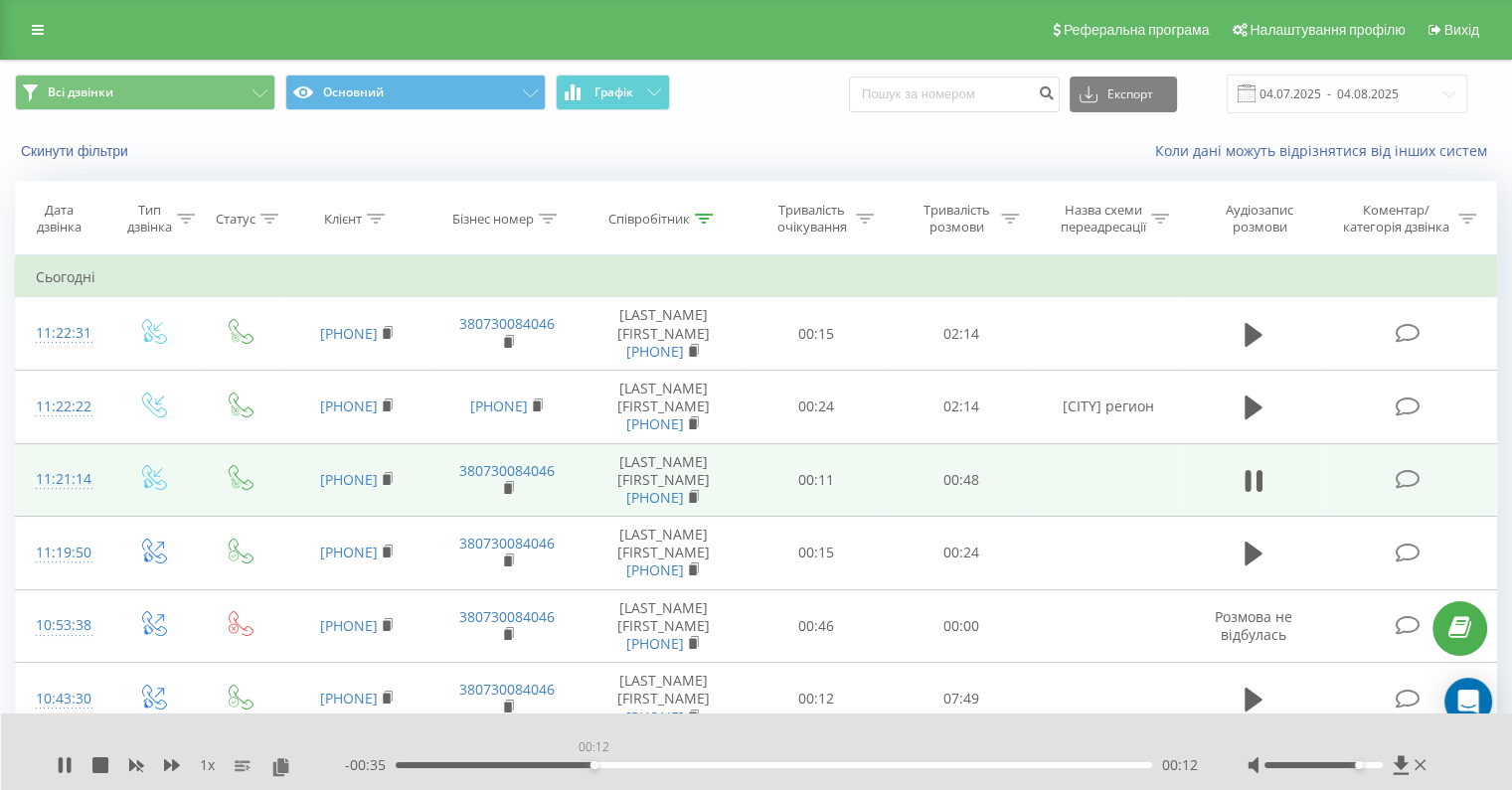 click on "00:12" at bounding box center (773, 765) 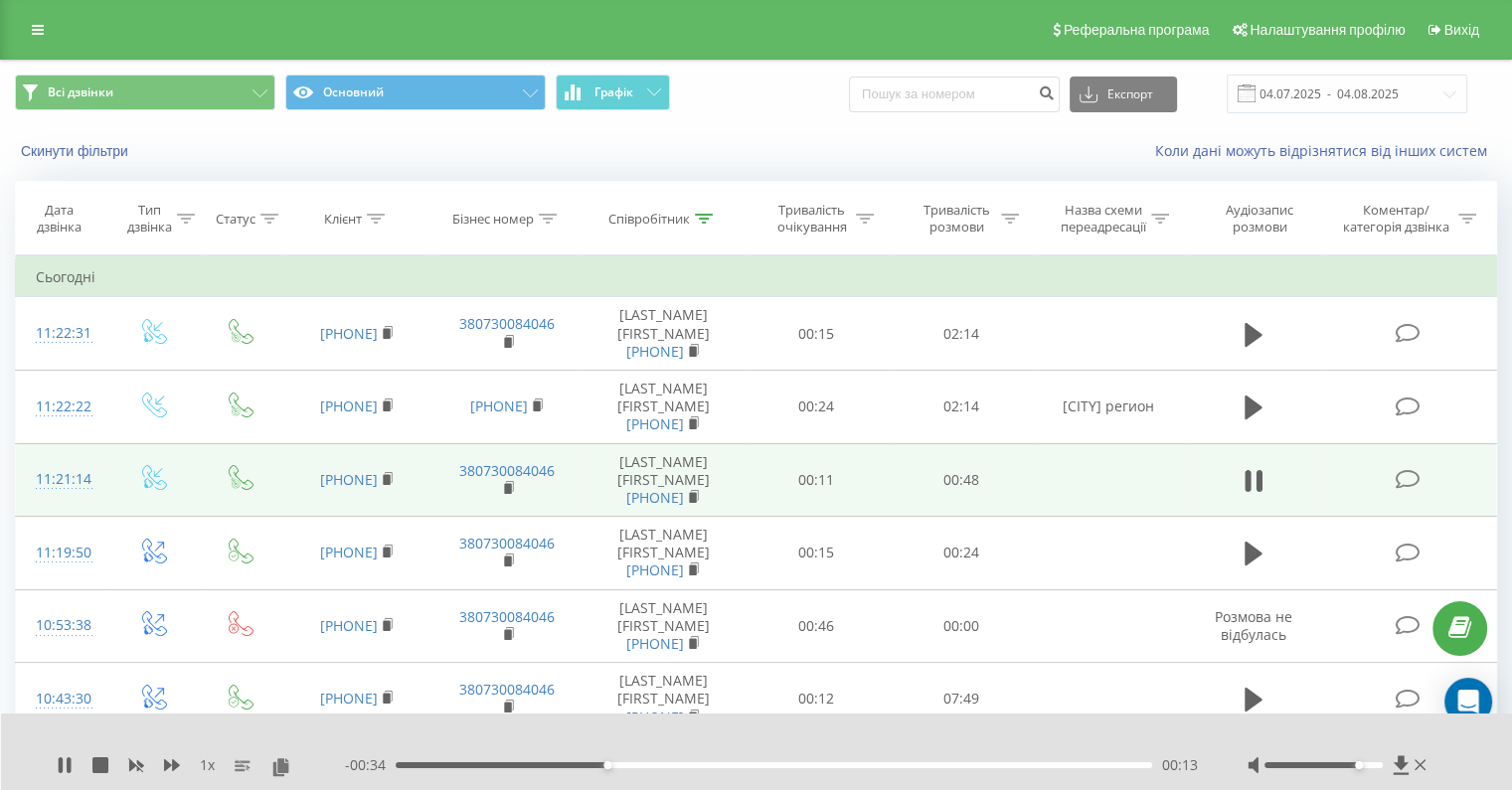 click on "00:13" at bounding box center (773, 765) 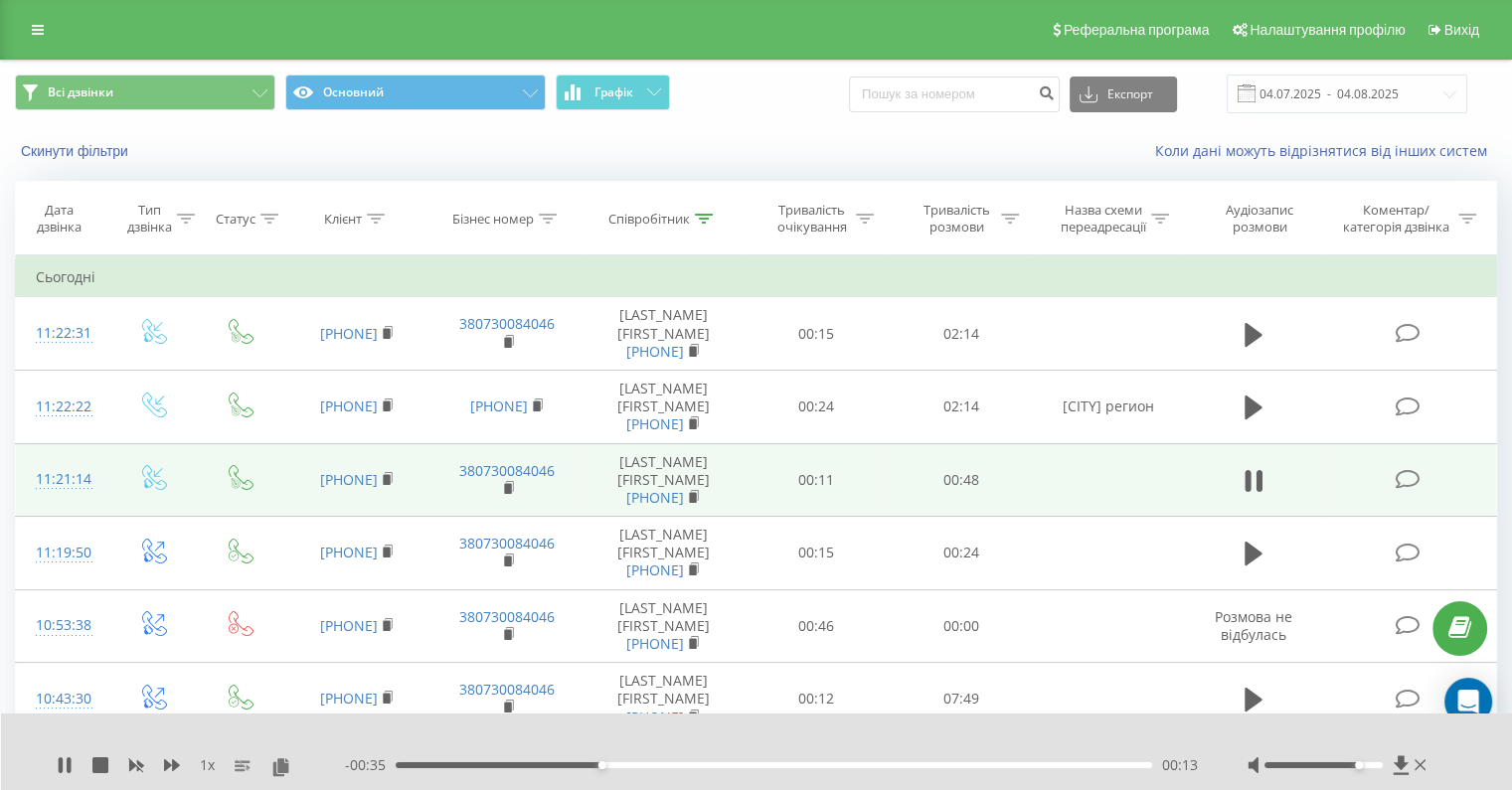 click on "00:13" at bounding box center (773, 765) 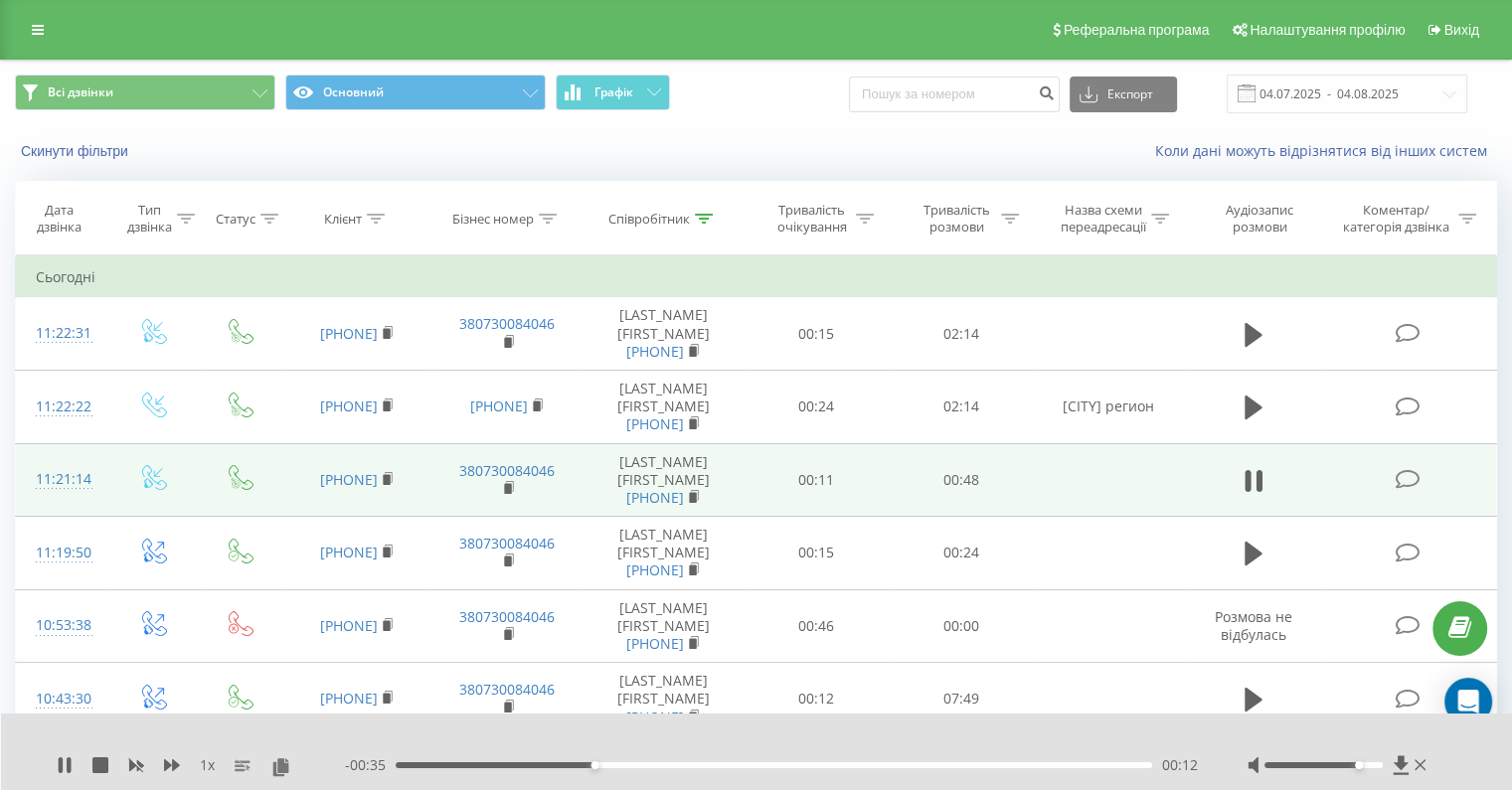 click on "00:12" at bounding box center [773, 765] 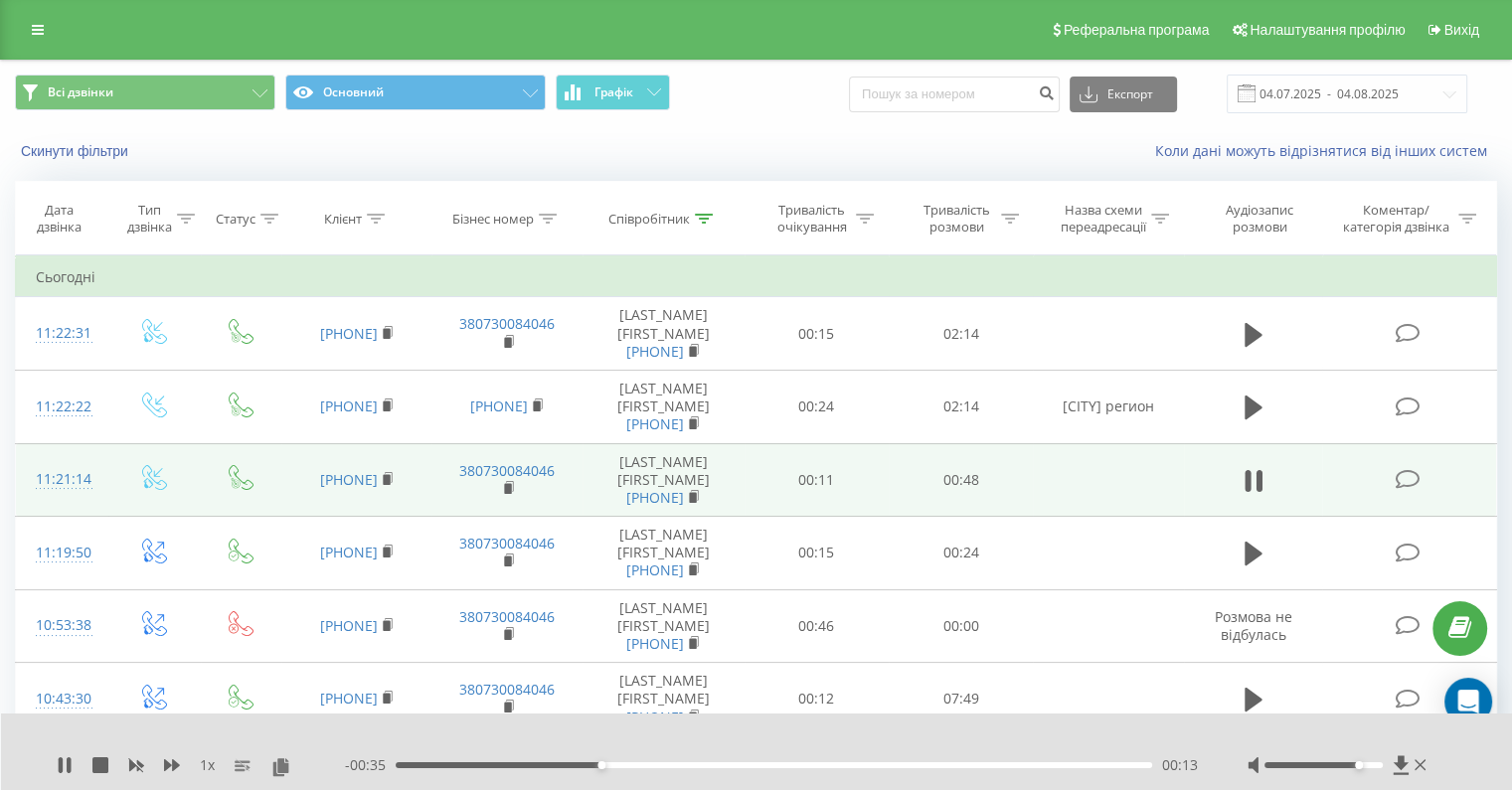 click on "1 x" at bounding box center (207, 765) 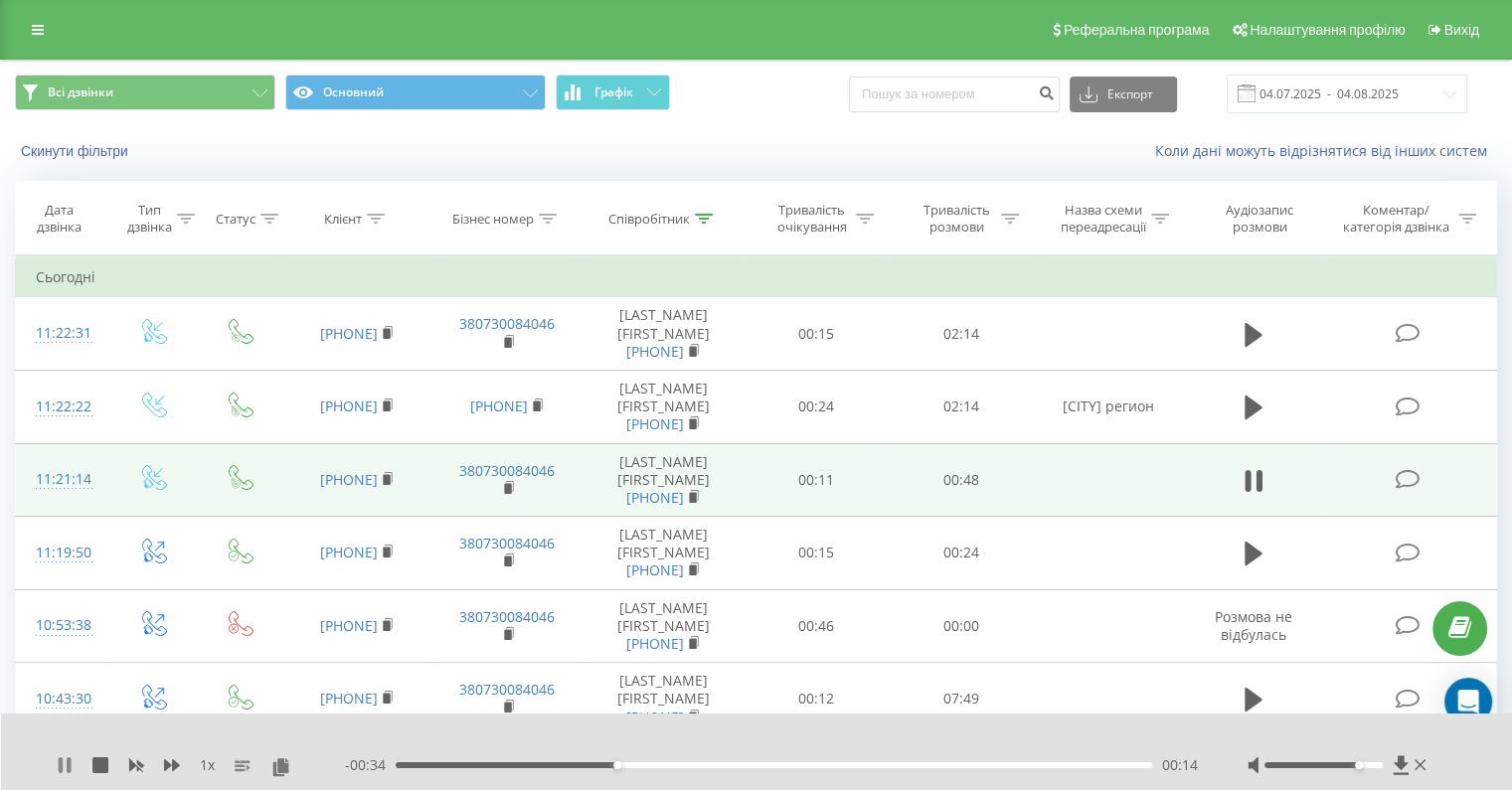click 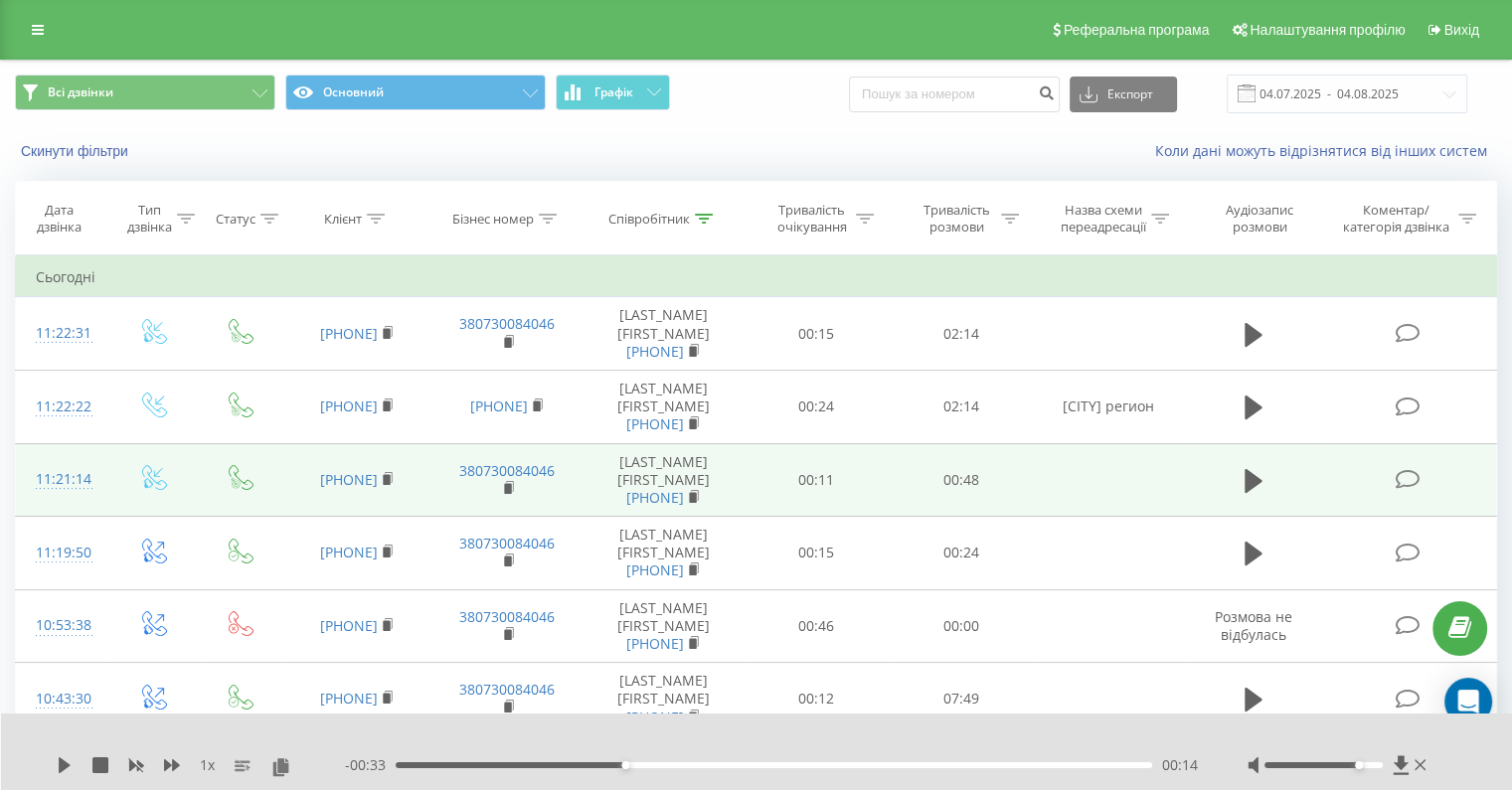 click on "Всі дзвінки Основний Графік Експорт .csv .xls .xlsx 04.07.2025  -  04.08.2025 Скинути фільтри Коли дані можуть відрізнятися вiд інших систем Дата дзвінка Тип дзвінка Статус Клієнт Бізнес номер Співробітник Тривалість очікування Тривалість розмови Назва схеми переадресації Аудіозапис розмови Коментар/категорія дзвінка Фільтрувати за умовою Дорівнює Введіть значення Скасувати OK Фільтрувати за умовою Дорівнює Введіть значення Скасувати OK Фільтрувати за умовою Містить Скасувати OK Фільтрувати за умовою Містить Скасувати OK Фільтрувати за умовою Містить Гавриленко OK OK" at bounding box center (756, 1154) 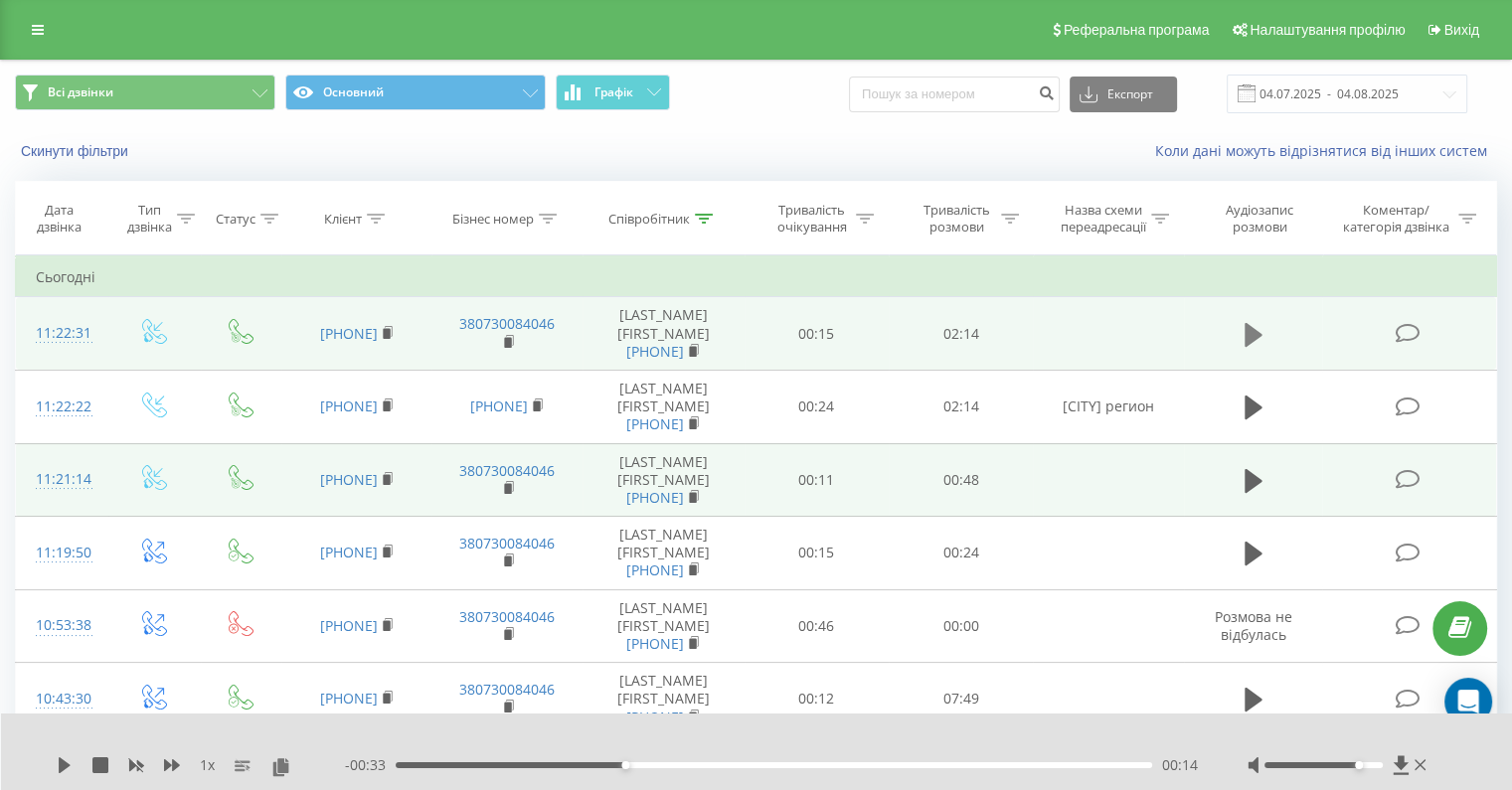 click 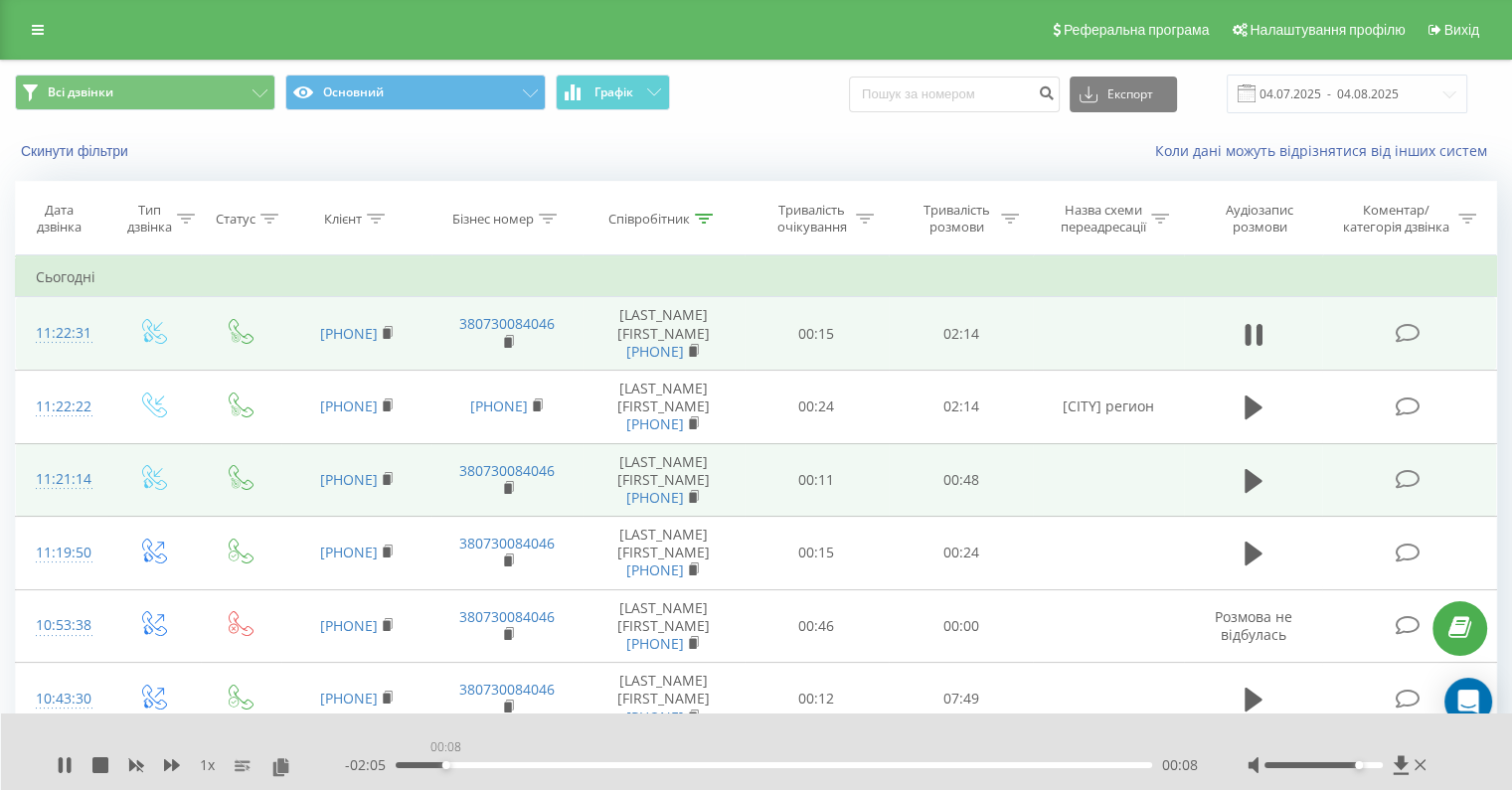 click on "00:08" at bounding box center [773, 765] 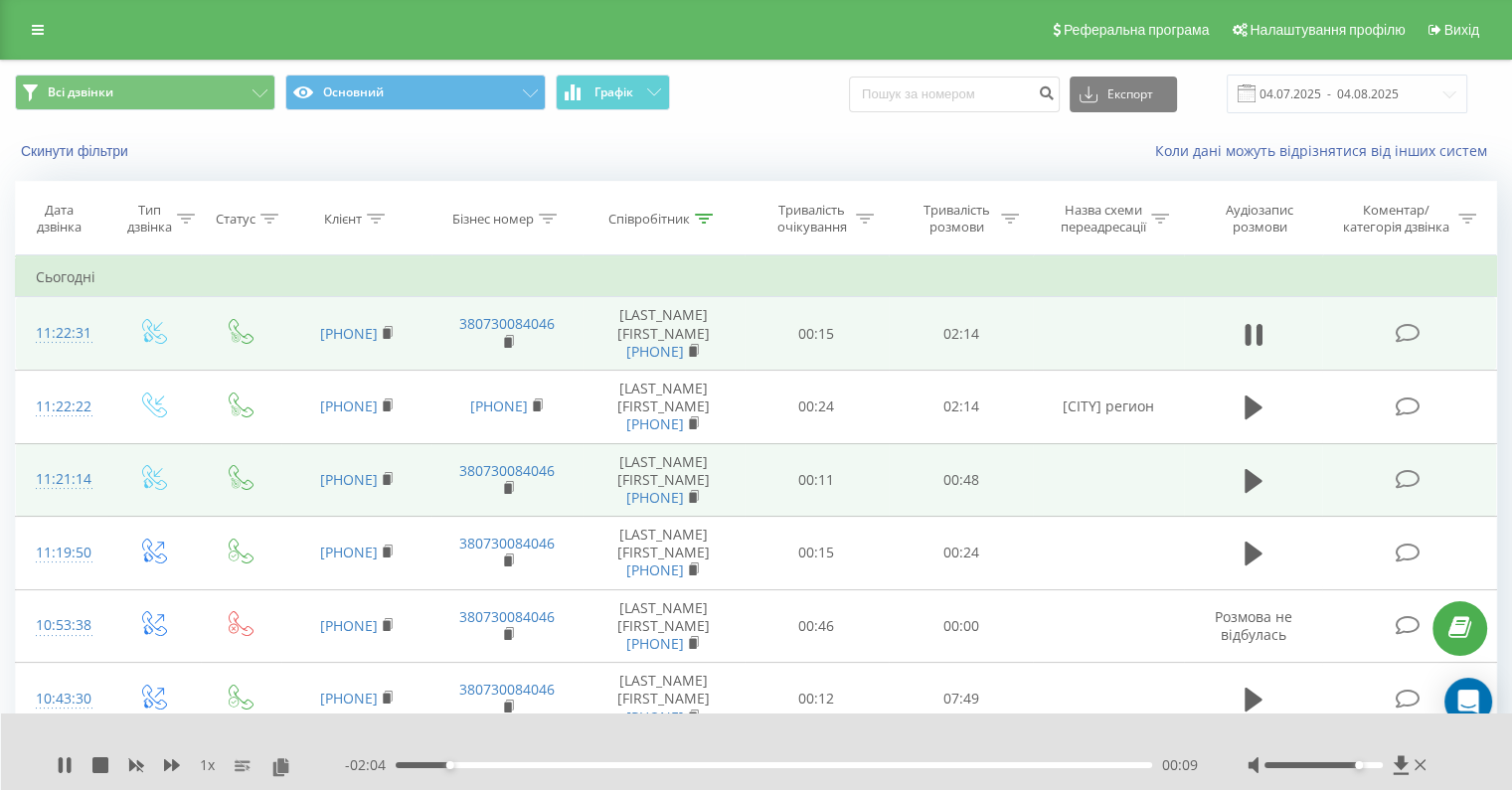 click on "- 02:04 00:09   00:09" at bounding box center (771, 765) 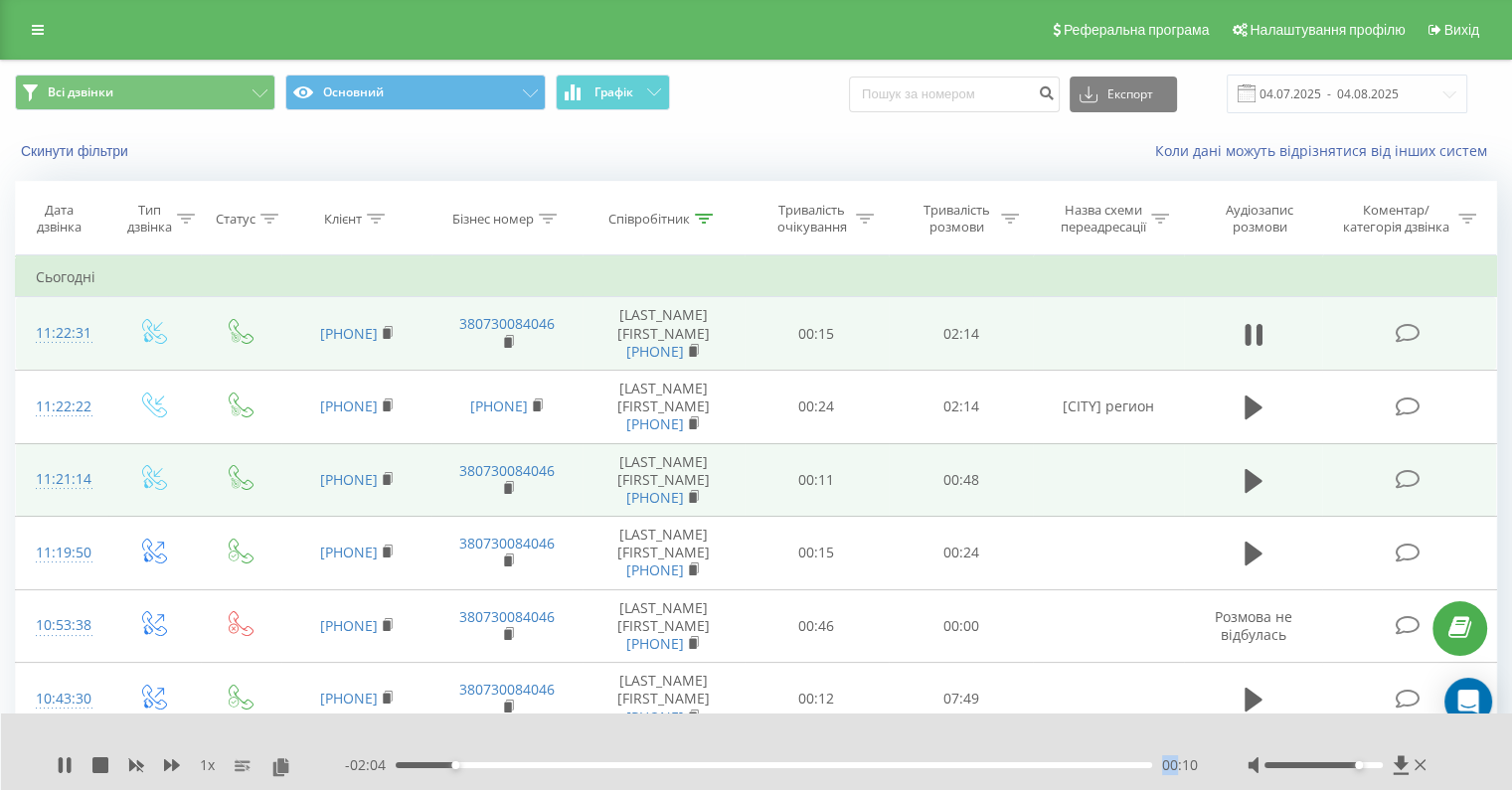 click on "- 02:04 00:10   00:10" at bounding box center (771, 765) 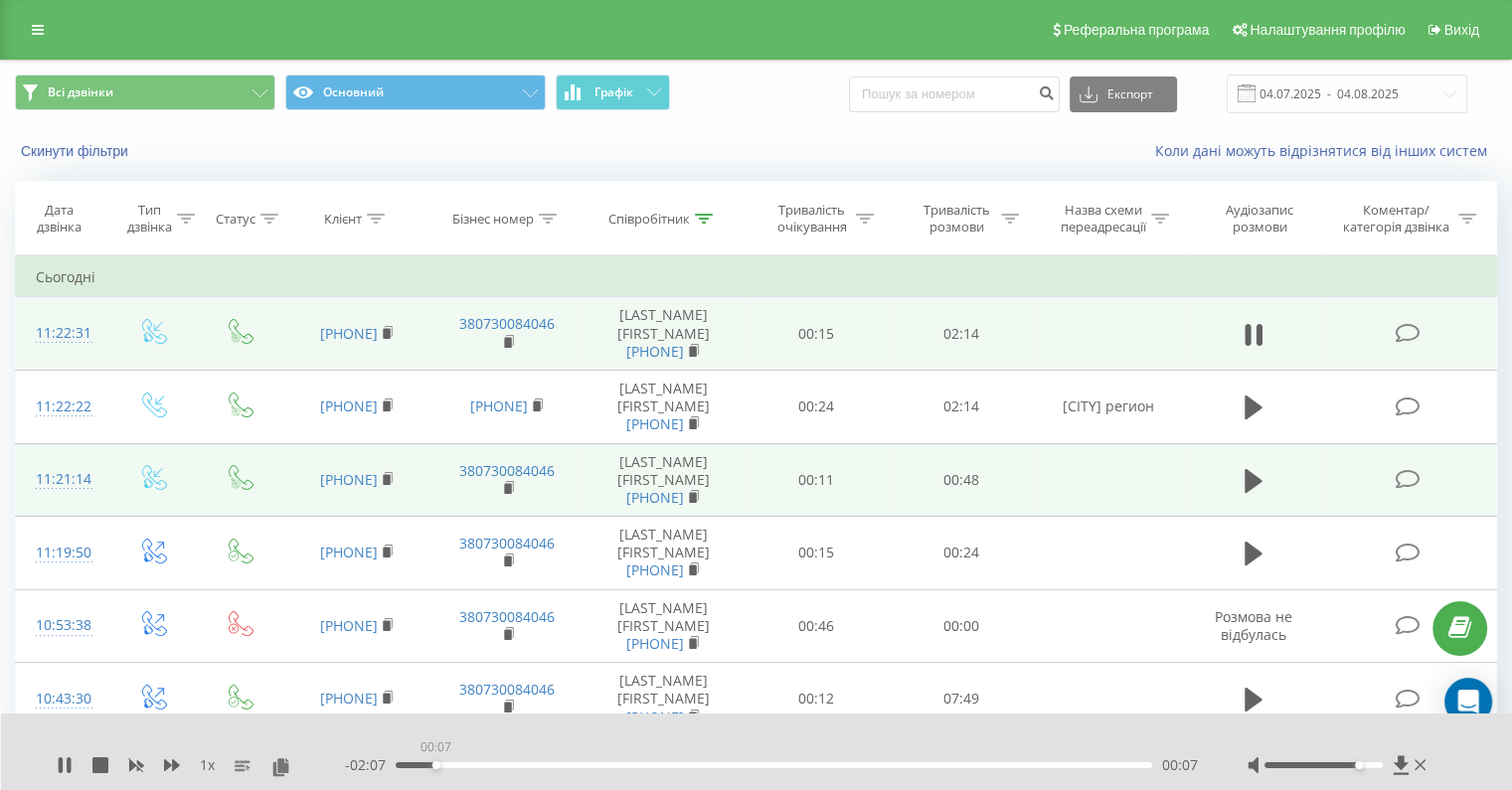click on "00:07" at bounding box center [773, 765] 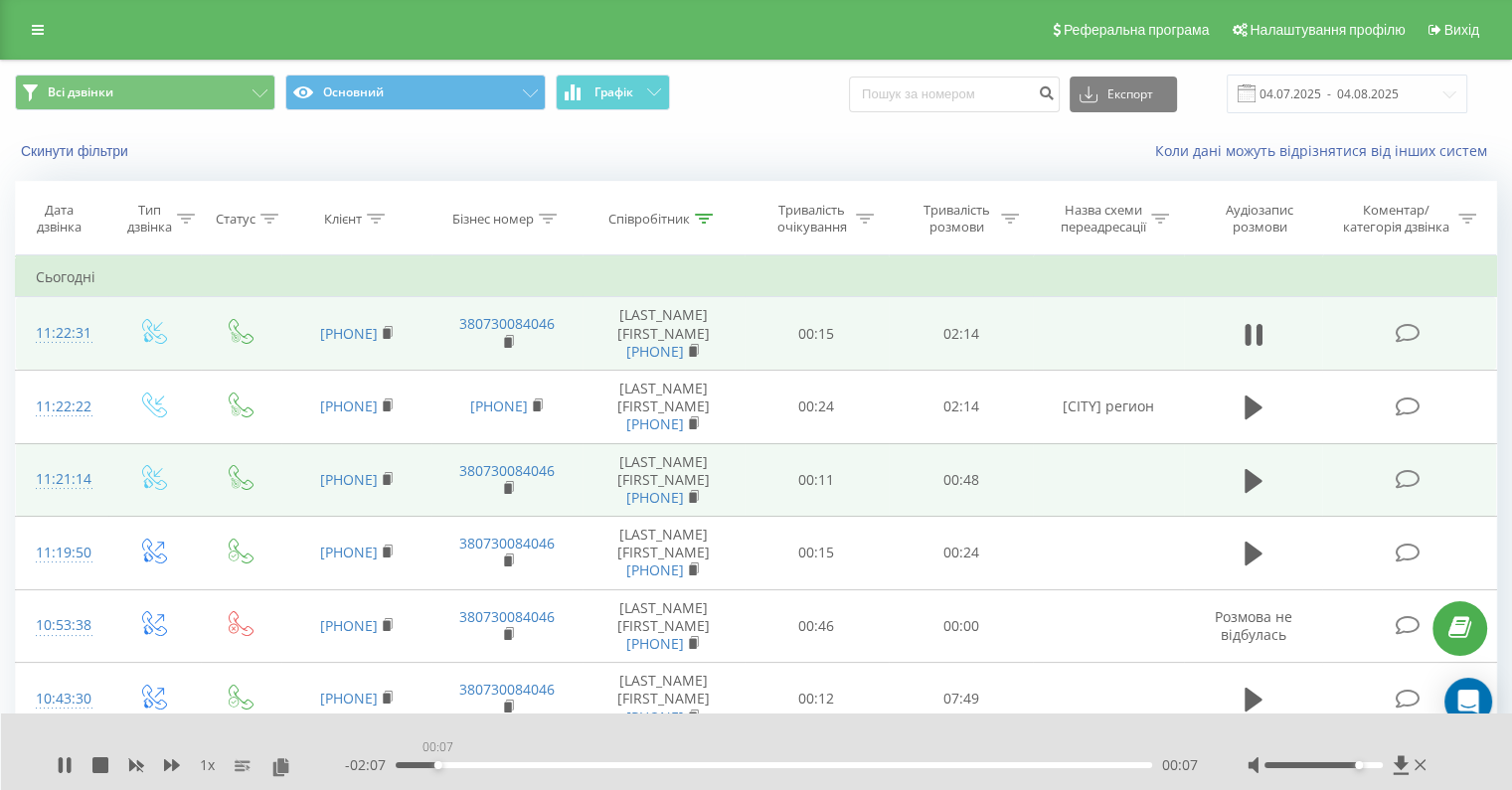 click on "00:07" at bounding box center [773, 765] 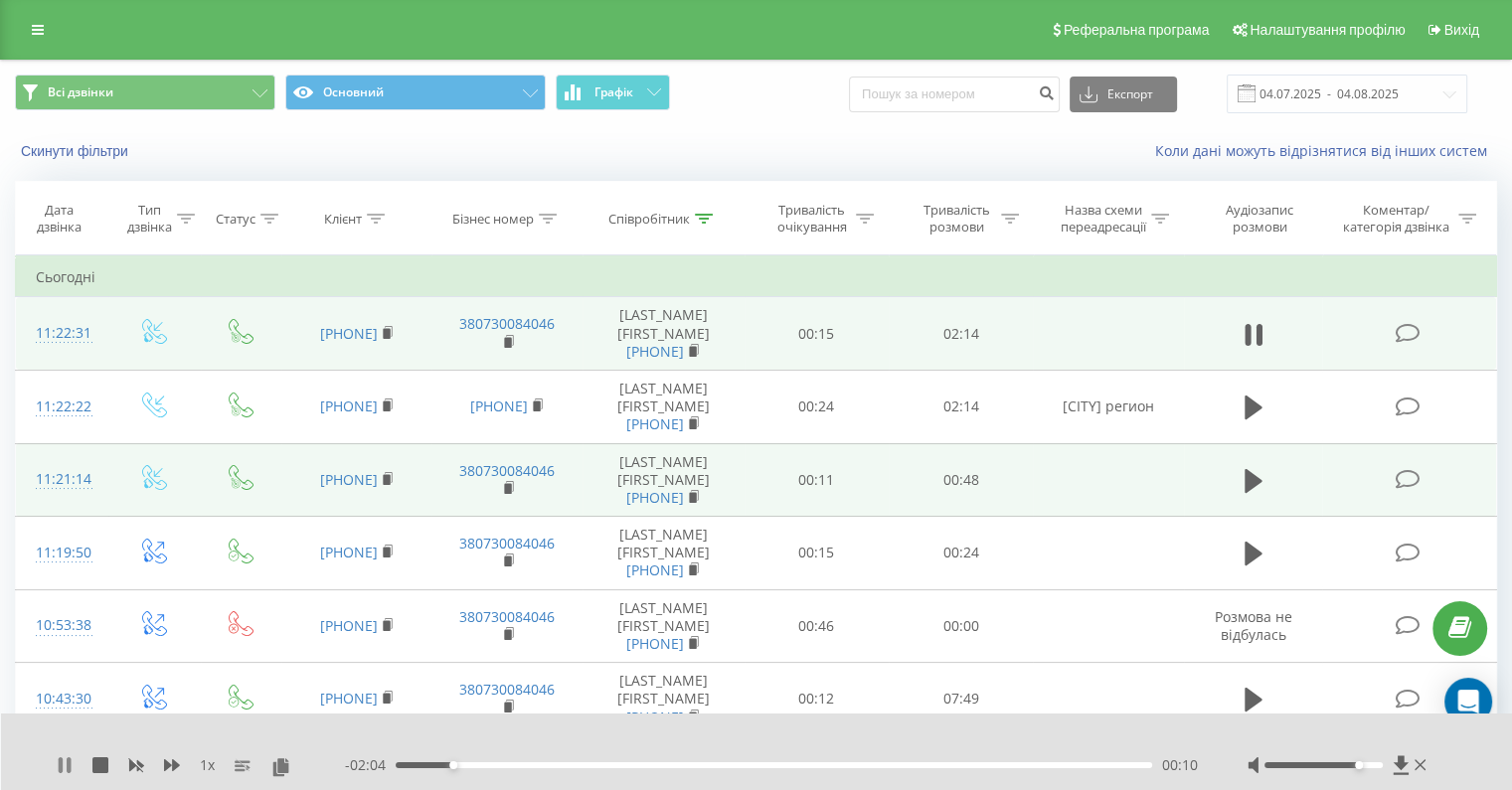 click 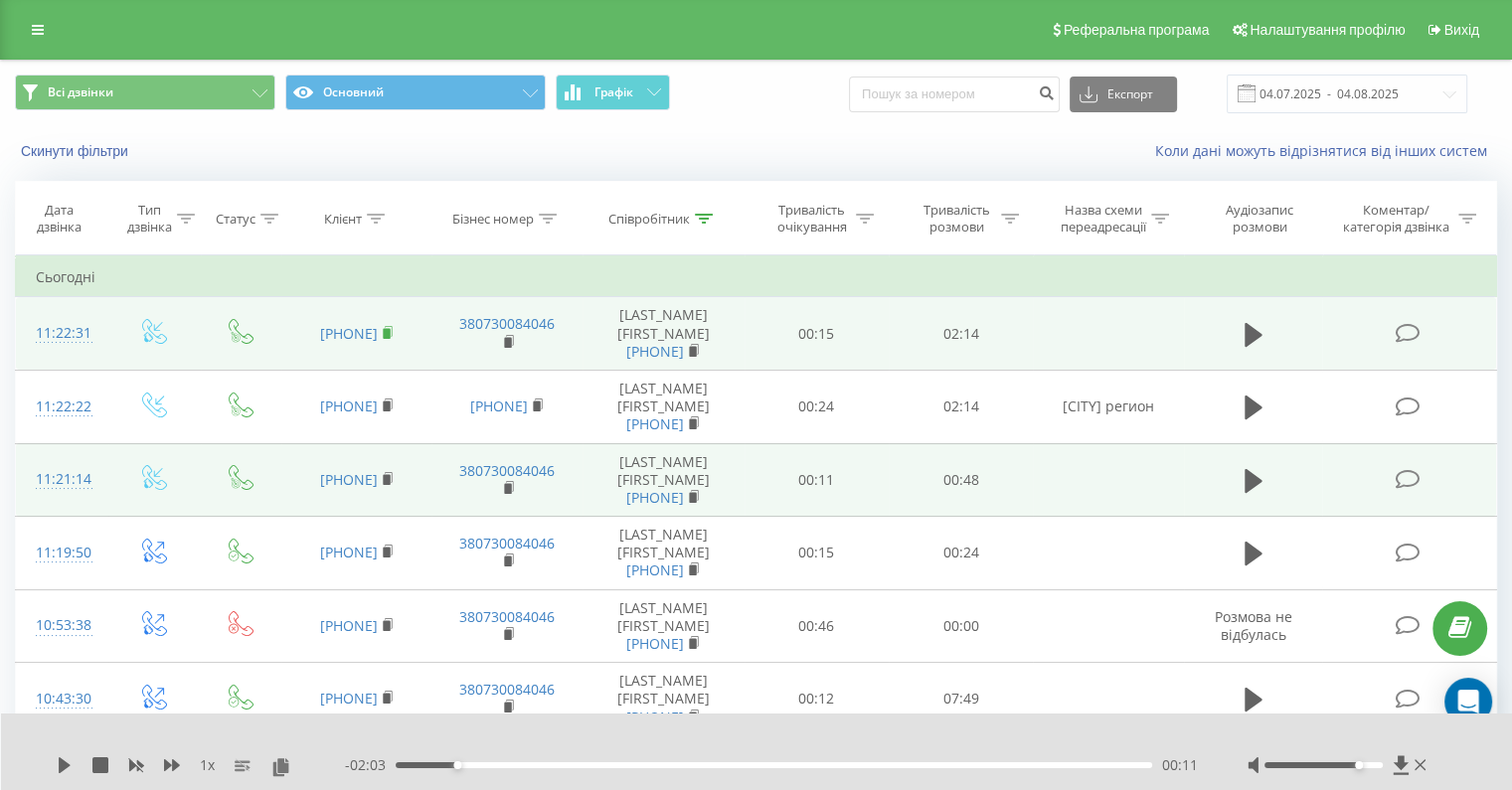 click 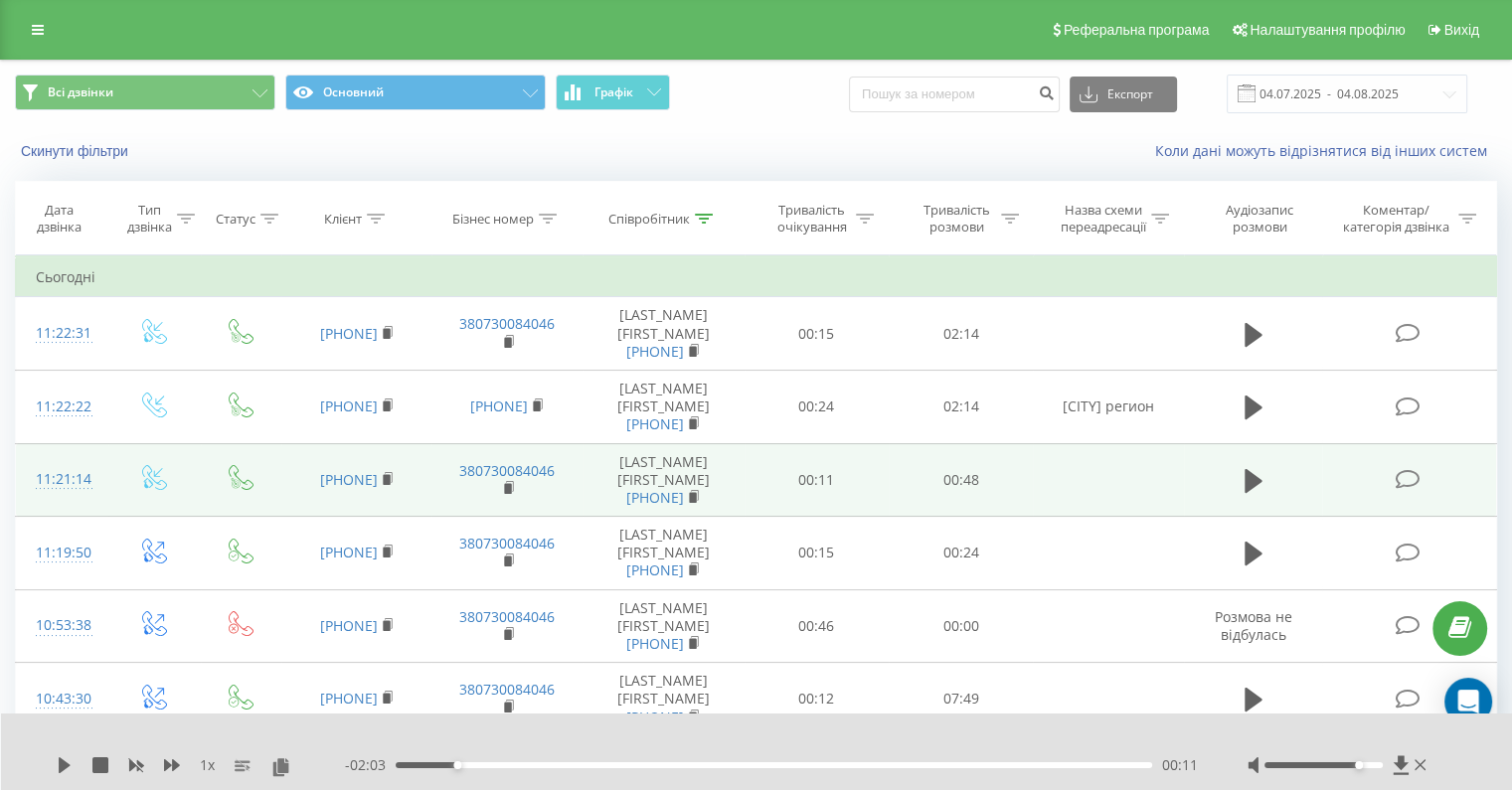 click on "Всі дзвінки Основний Графік Експорт .csv .xls .xlsx 04.07.2025  -  04.08.2025 Скинути фільтри Коли дані можуть відрізнятися вiд інших систем Дата дзвінка Тип дзвінка Статус Клієнт Бізнес номер Співробітник Тривалість очікування Тривалість розмови Назва схеми переадресації Аудіозапис розмови Коментар/категорія дзвінка Фільтрувати за умовою Дорівнює Введіть значення Скасувати OK Фільтрувати за умовою Дорівнює Введіть значення Скасувати OK Фільтрувати за умовою Містить Скасувати OK Фільтрувати за умовою Містить Скасувати OK Фільтрувати за умовою Містить Гавриленко OK OK" at bounding box center (756, 1154) 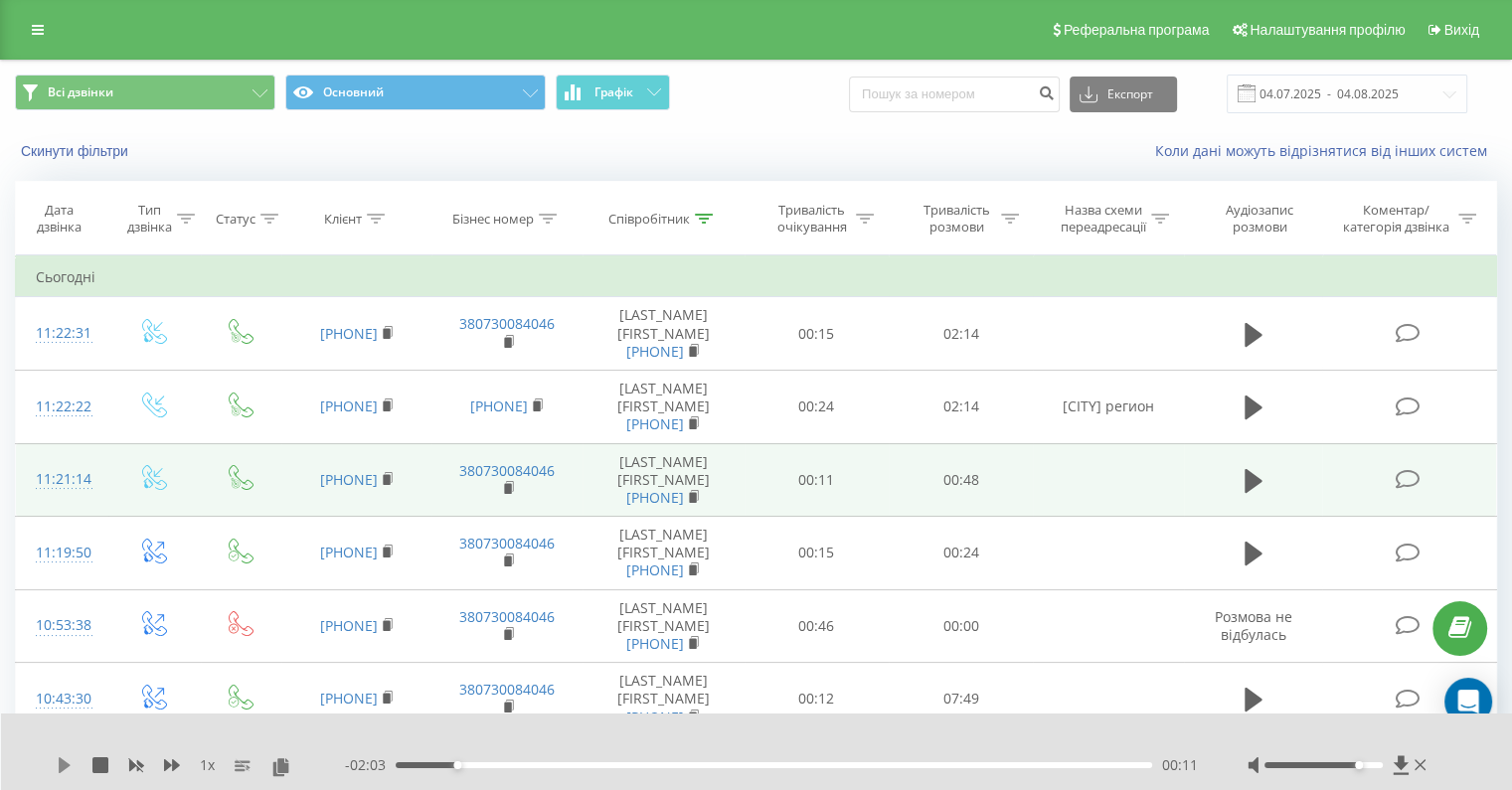 click 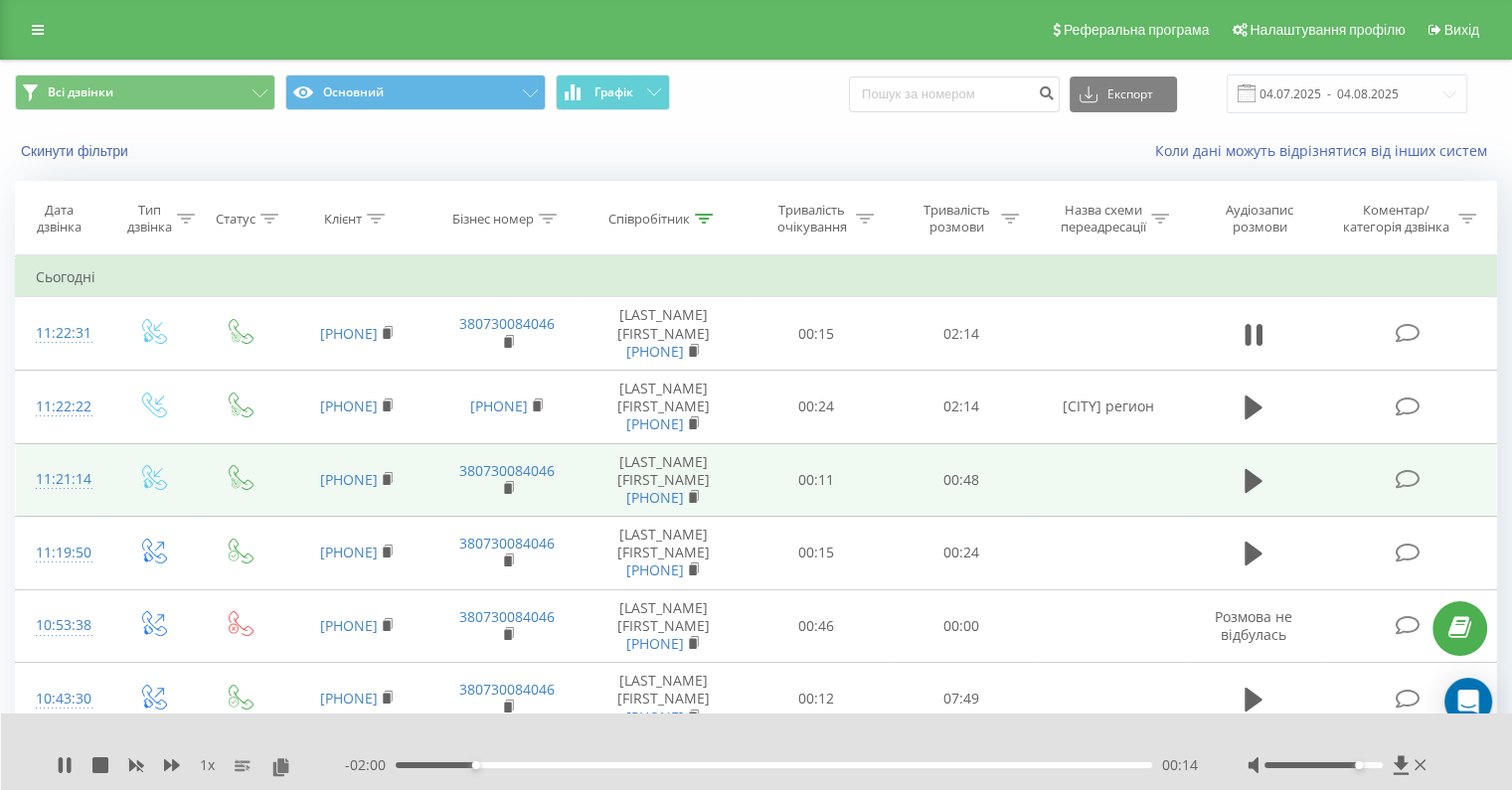 click on "00:14" at bounding box center [773, 765] 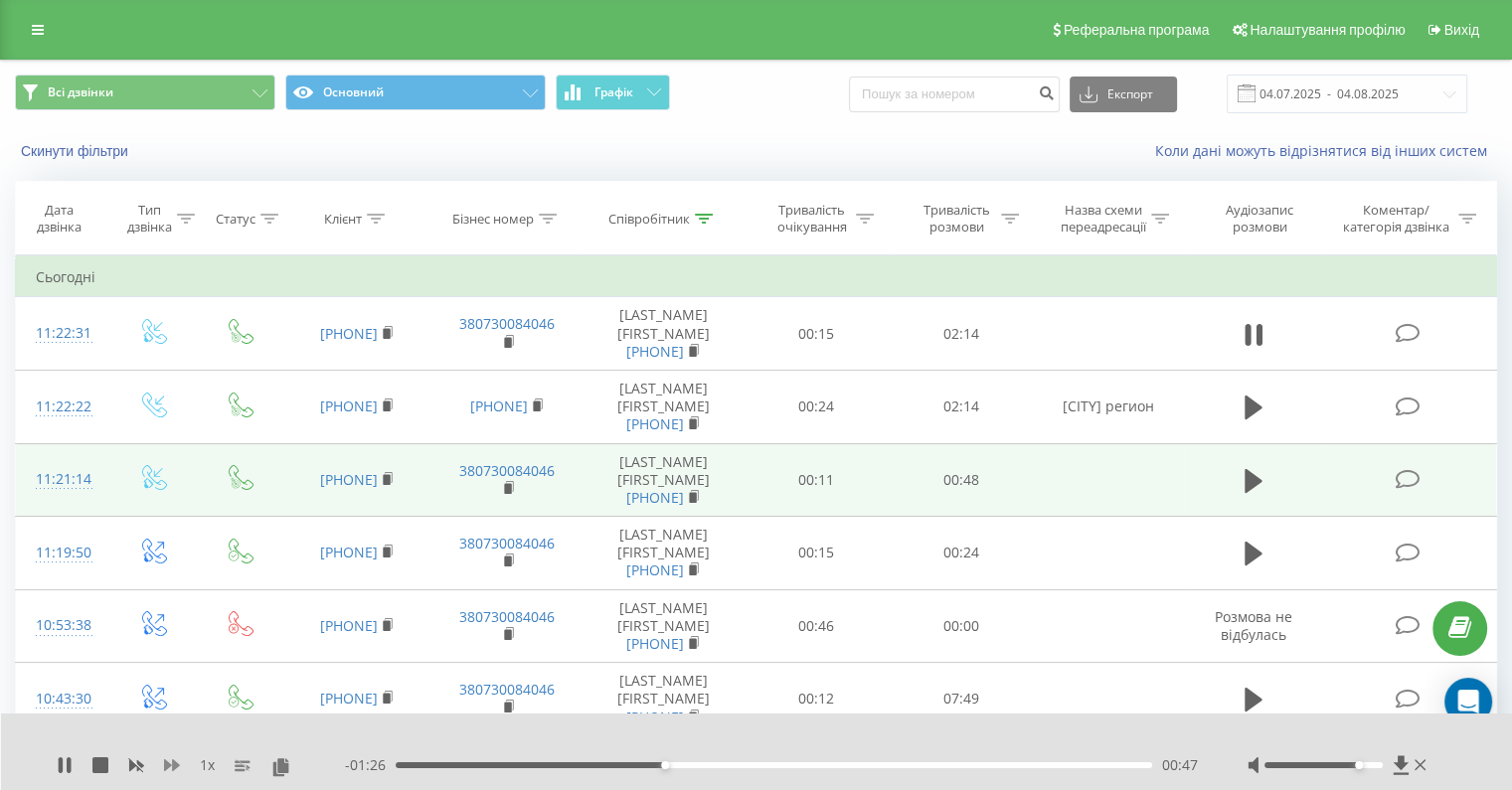 click 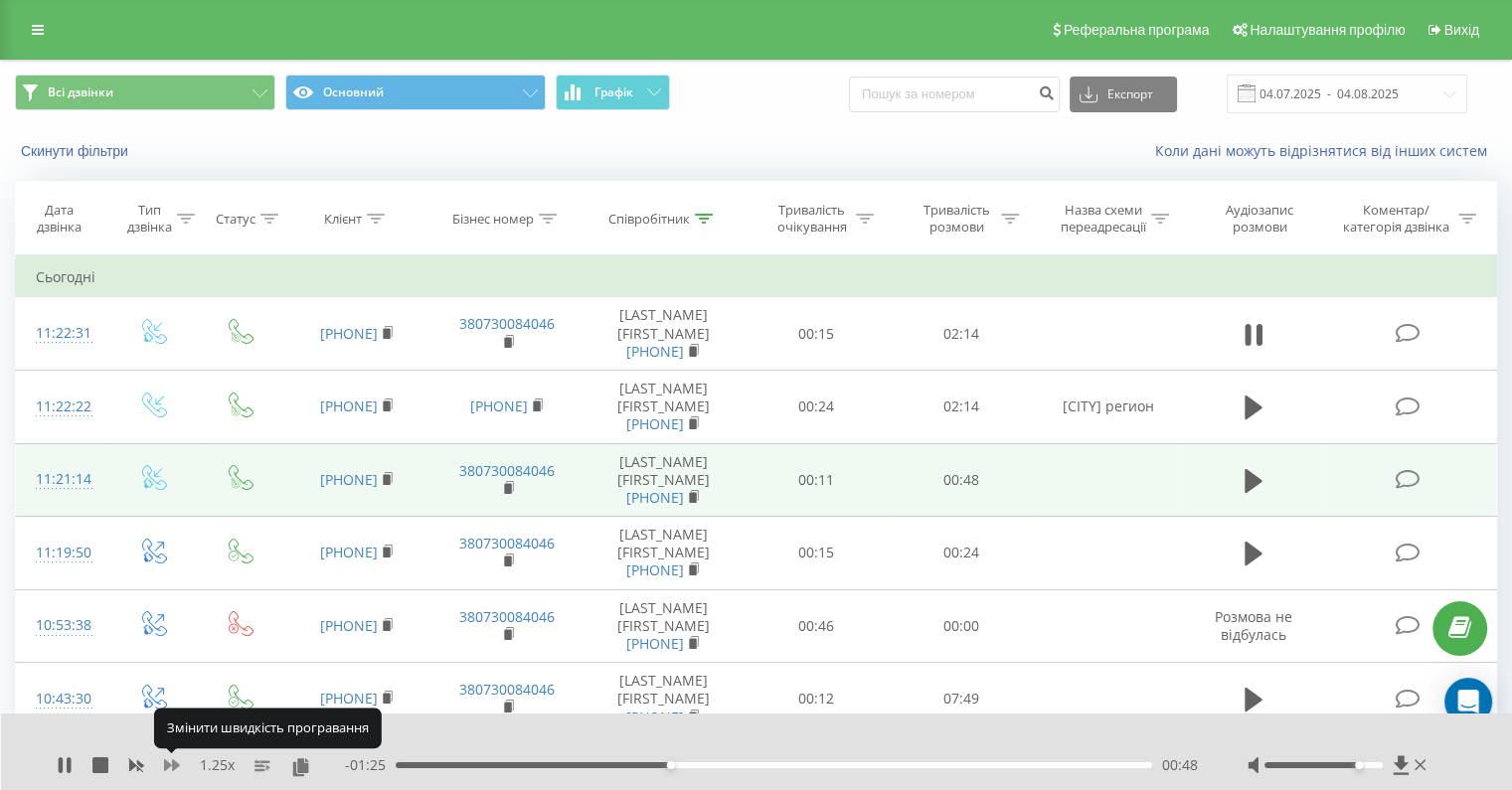click 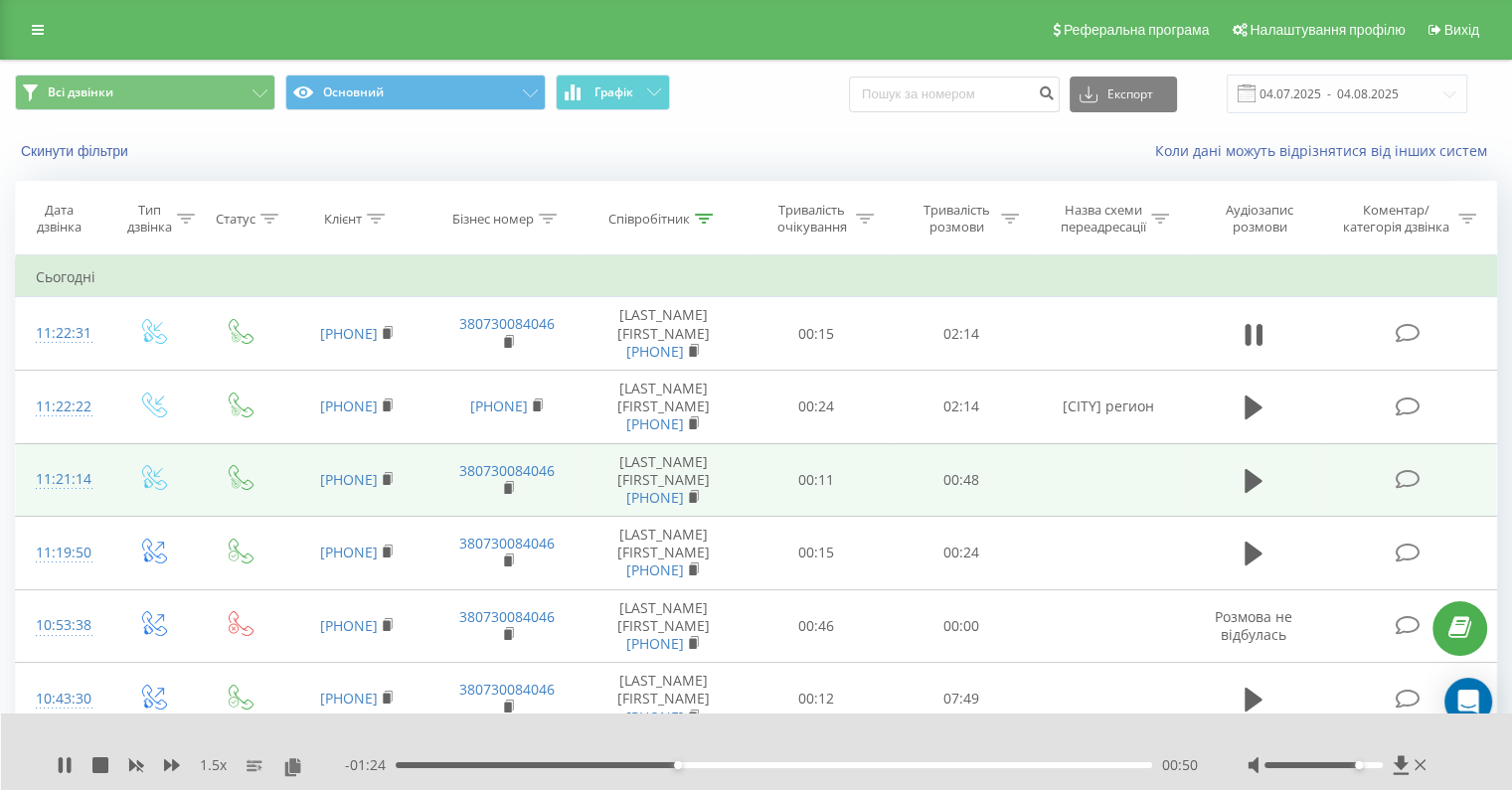 click on "- 01:24 00:50   00:50" at bounding box center (771, 765) 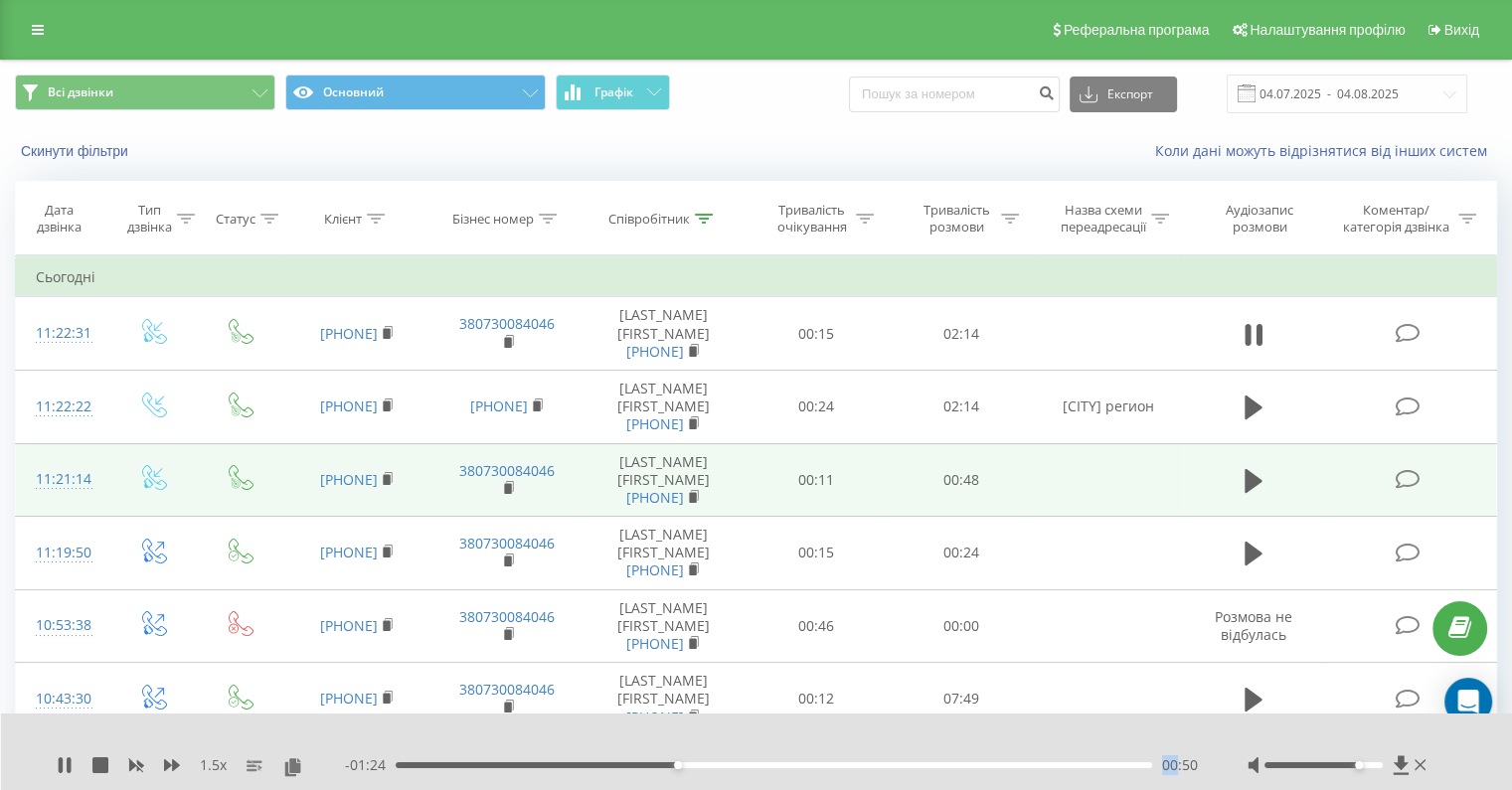 click on "- 01:24 00:50   00:50" at bounding box center [771, 765] 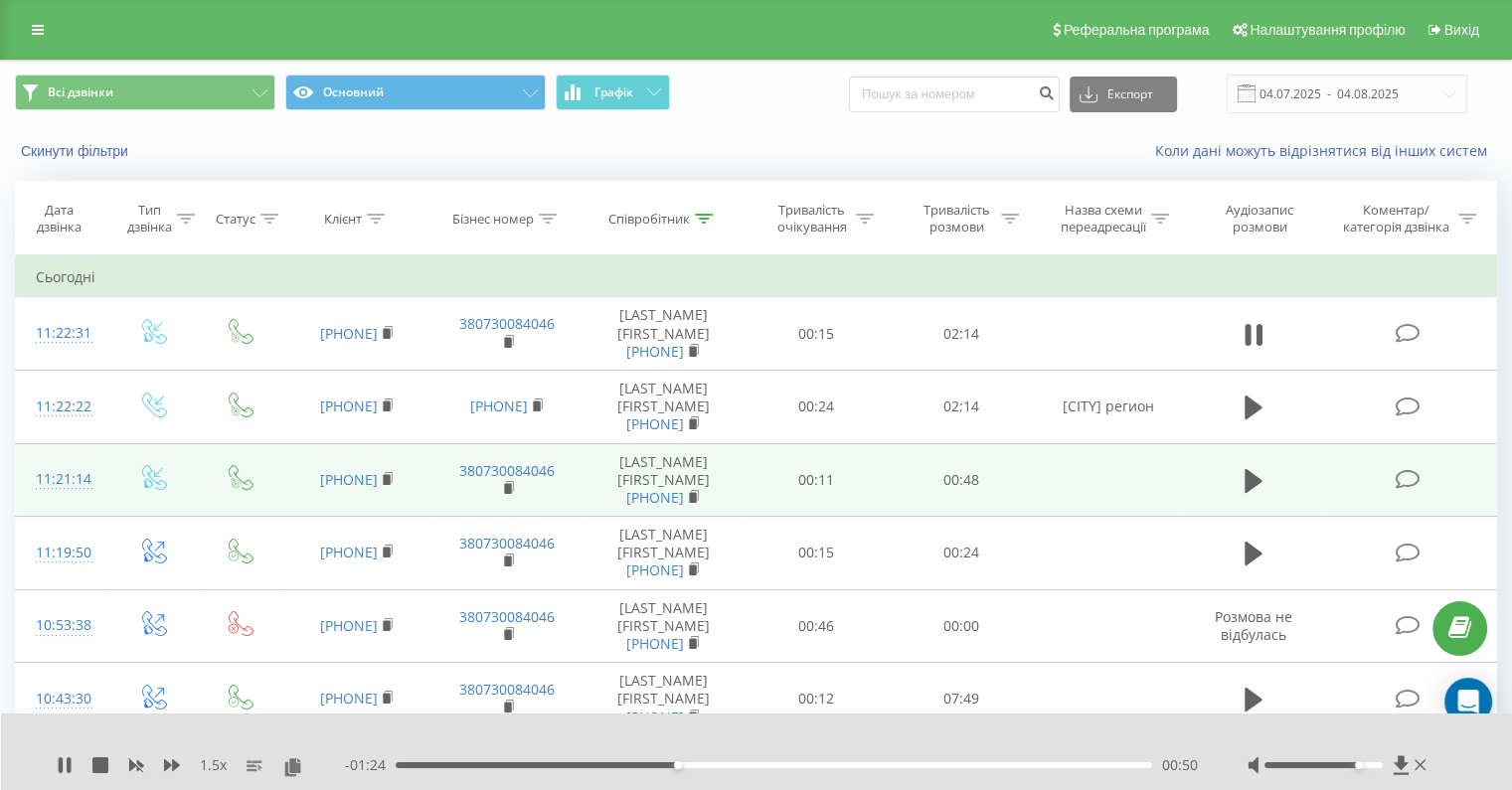 click on "00:50" at bounding box center [773, 765] 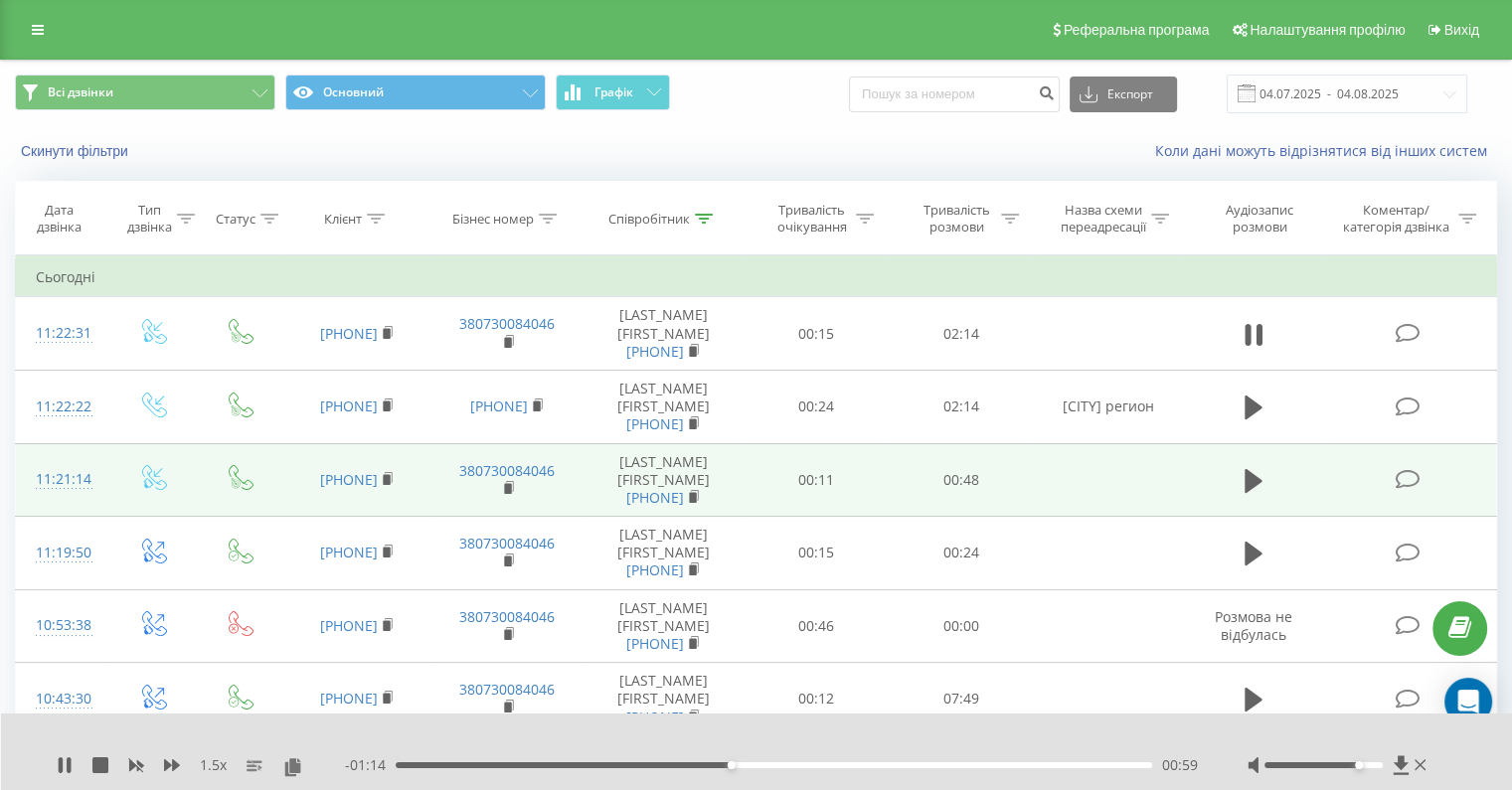 click on "00:59" at bounding box center [773, 765] 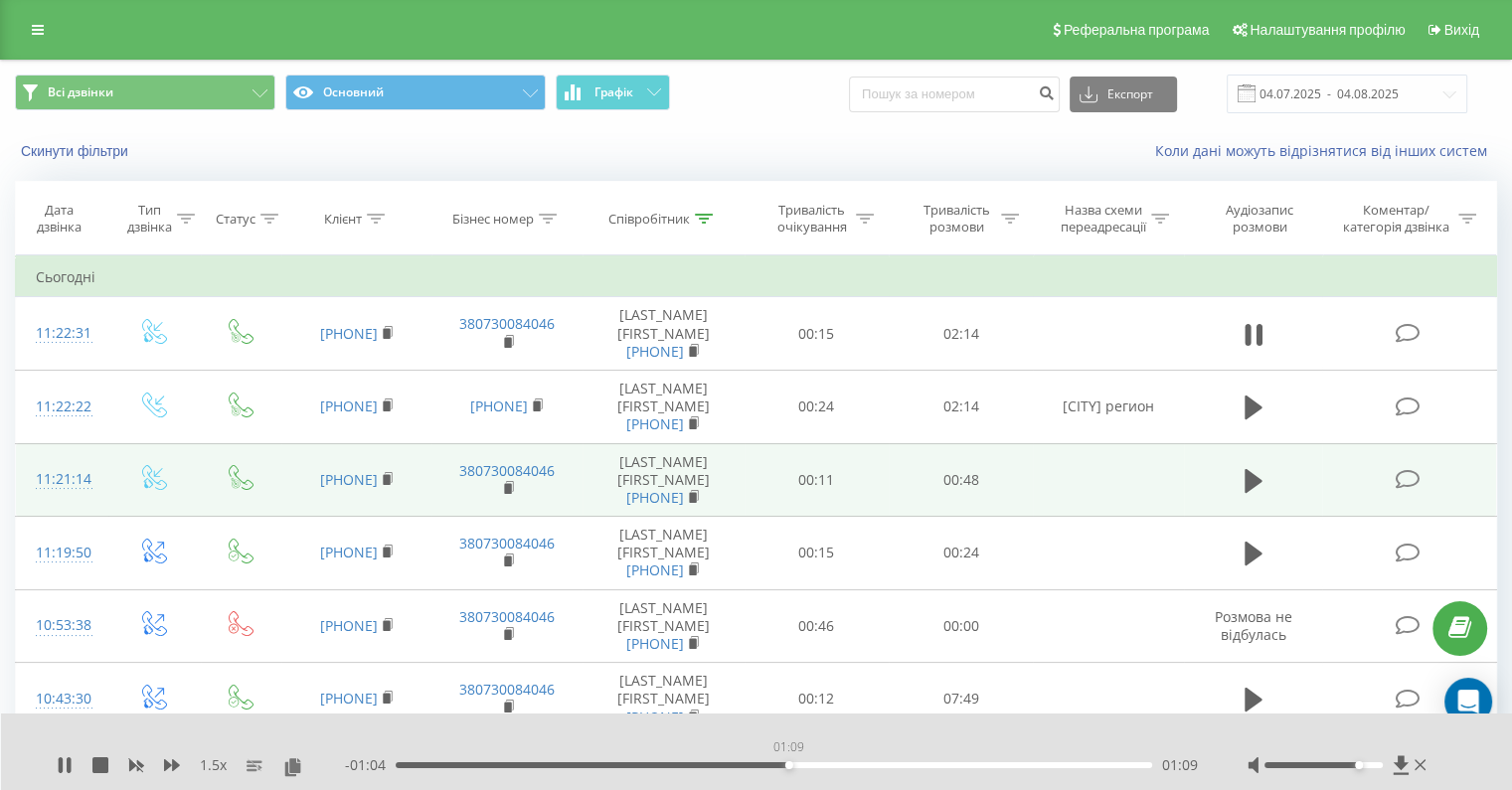 click on "01:09" at bounding box center (773, 765) 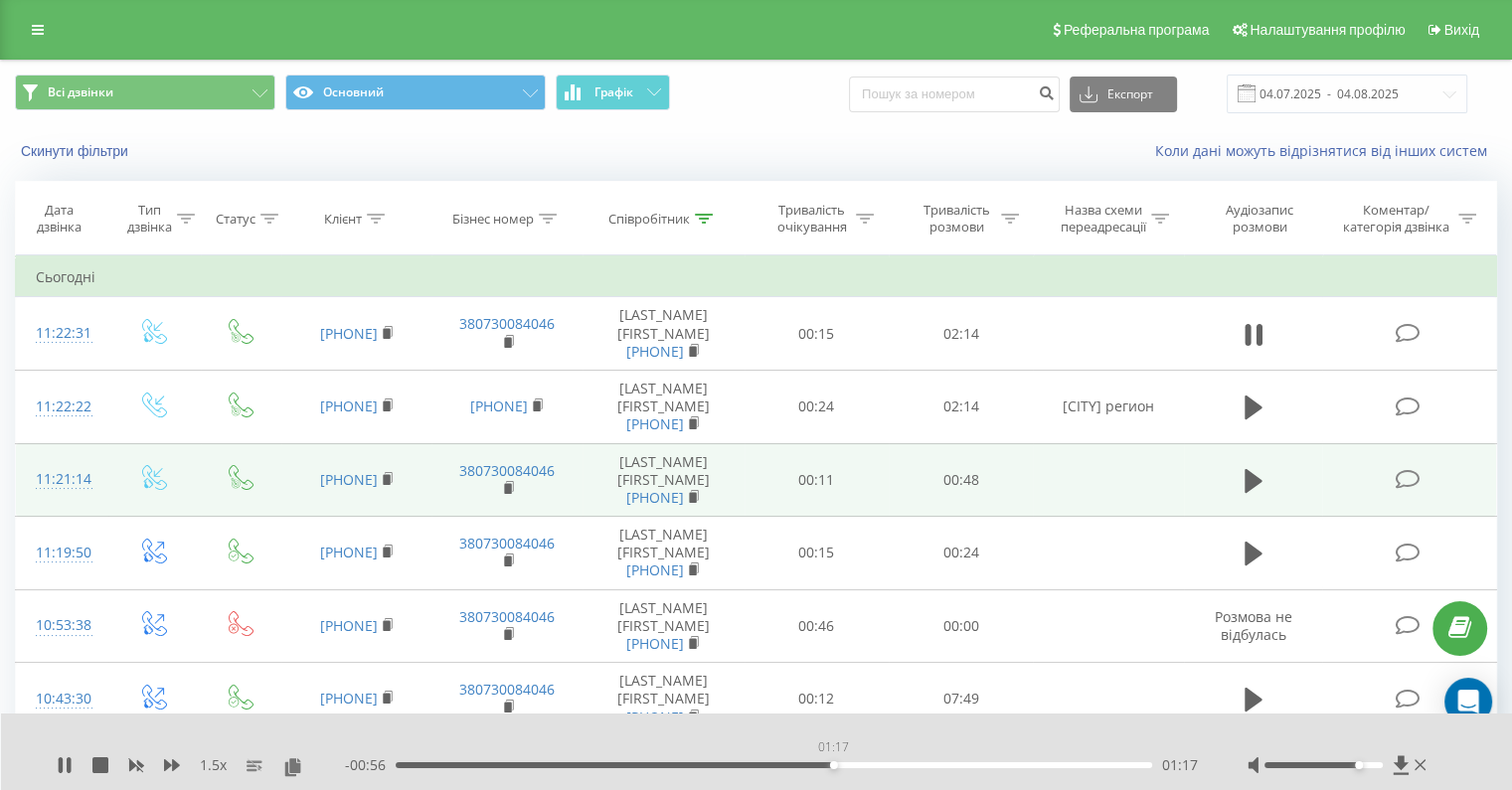 click on "01:17" at bounding box center [773, 765] 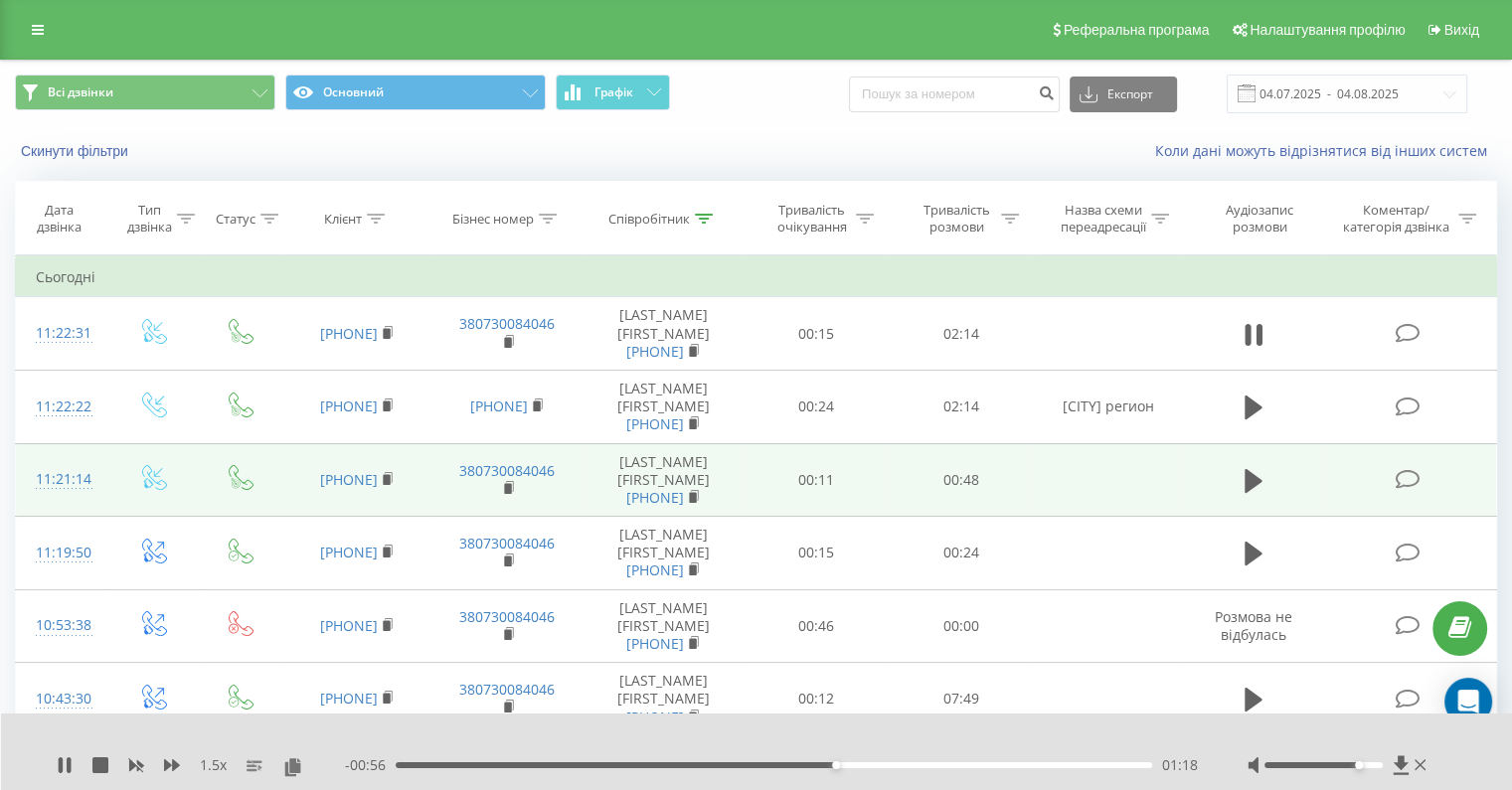 click on "01:18" at bounding box center [773, 765] 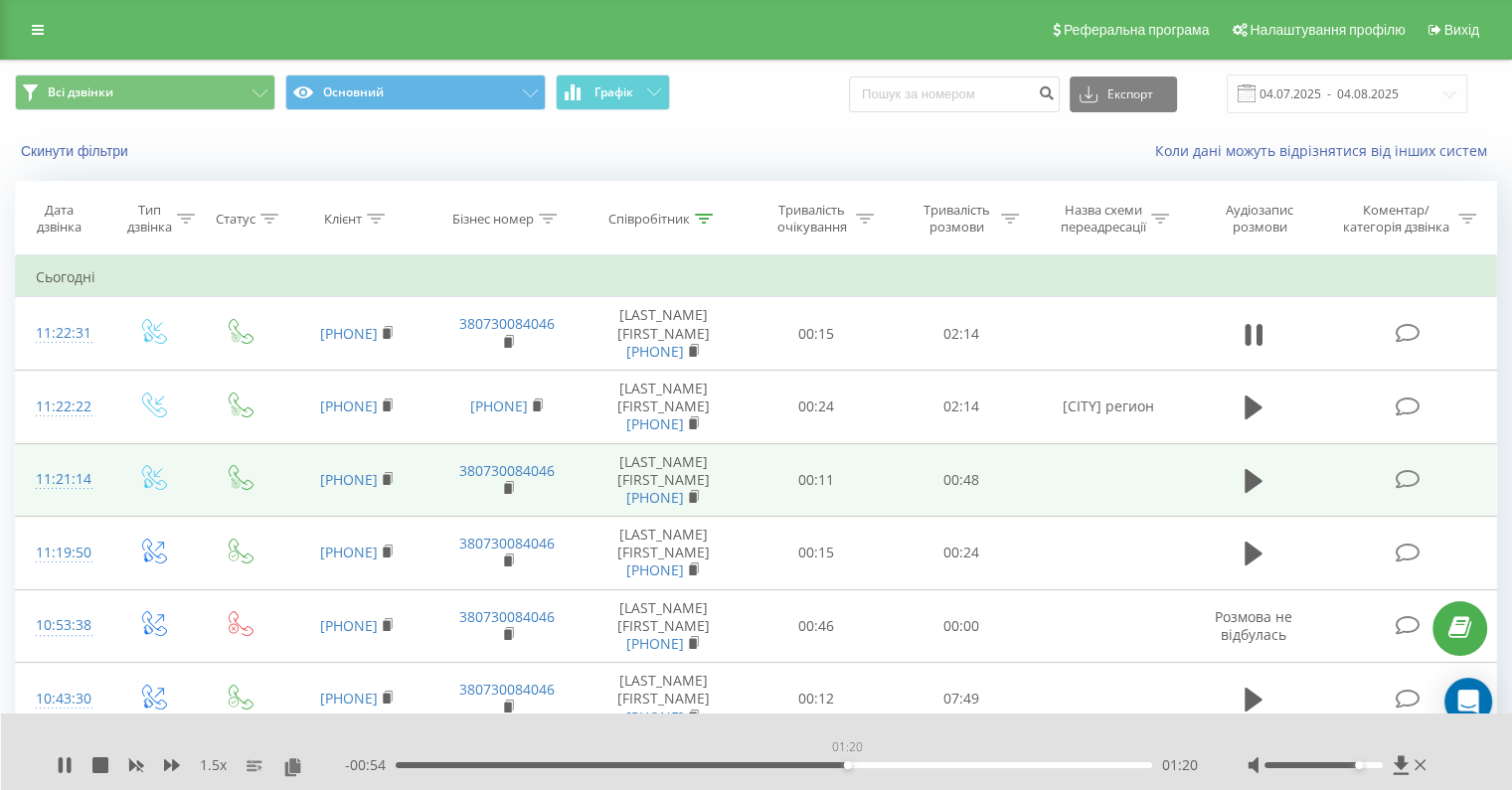 click on "01:20" at bounding box center (773, 765) 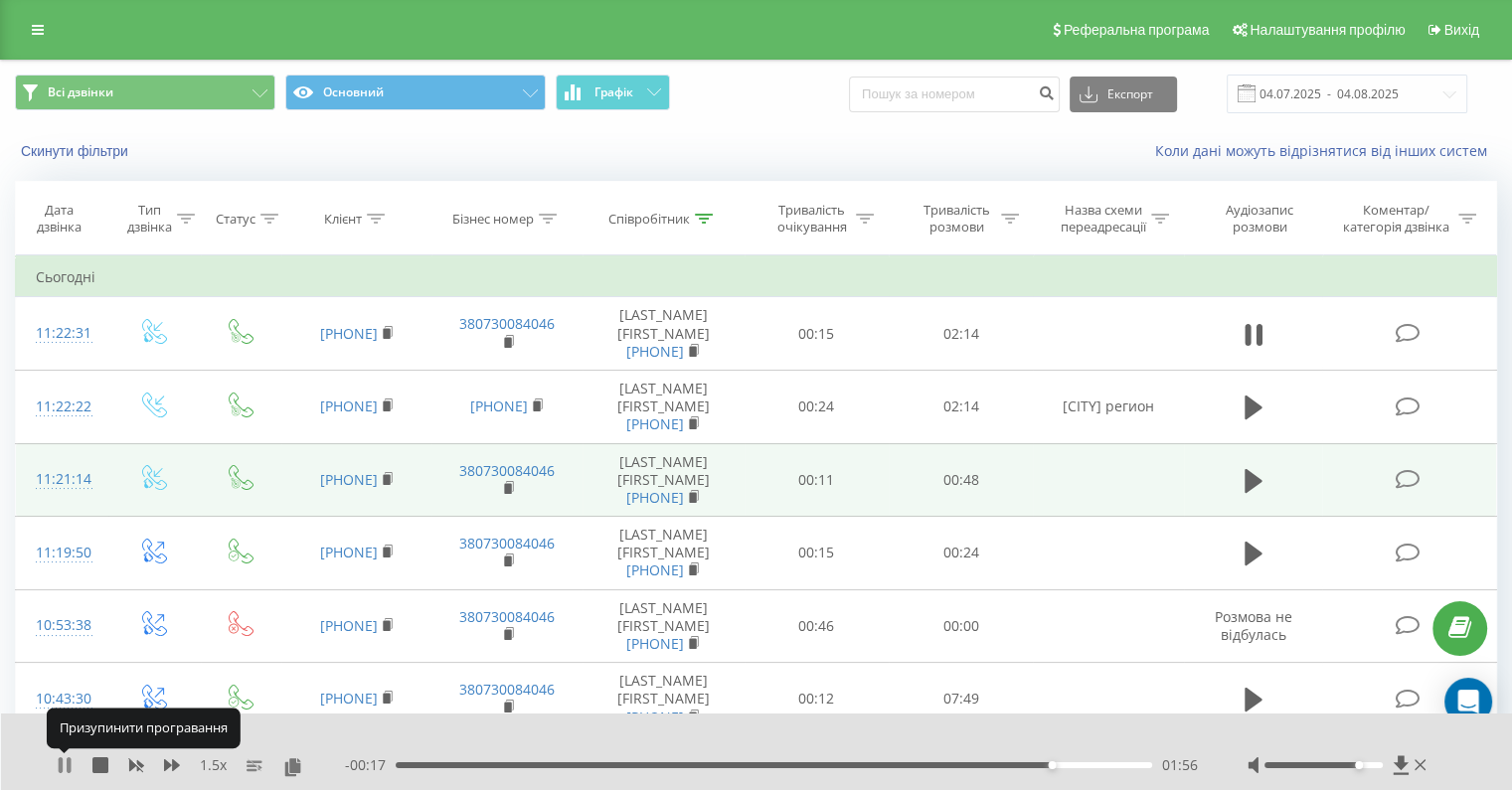 click 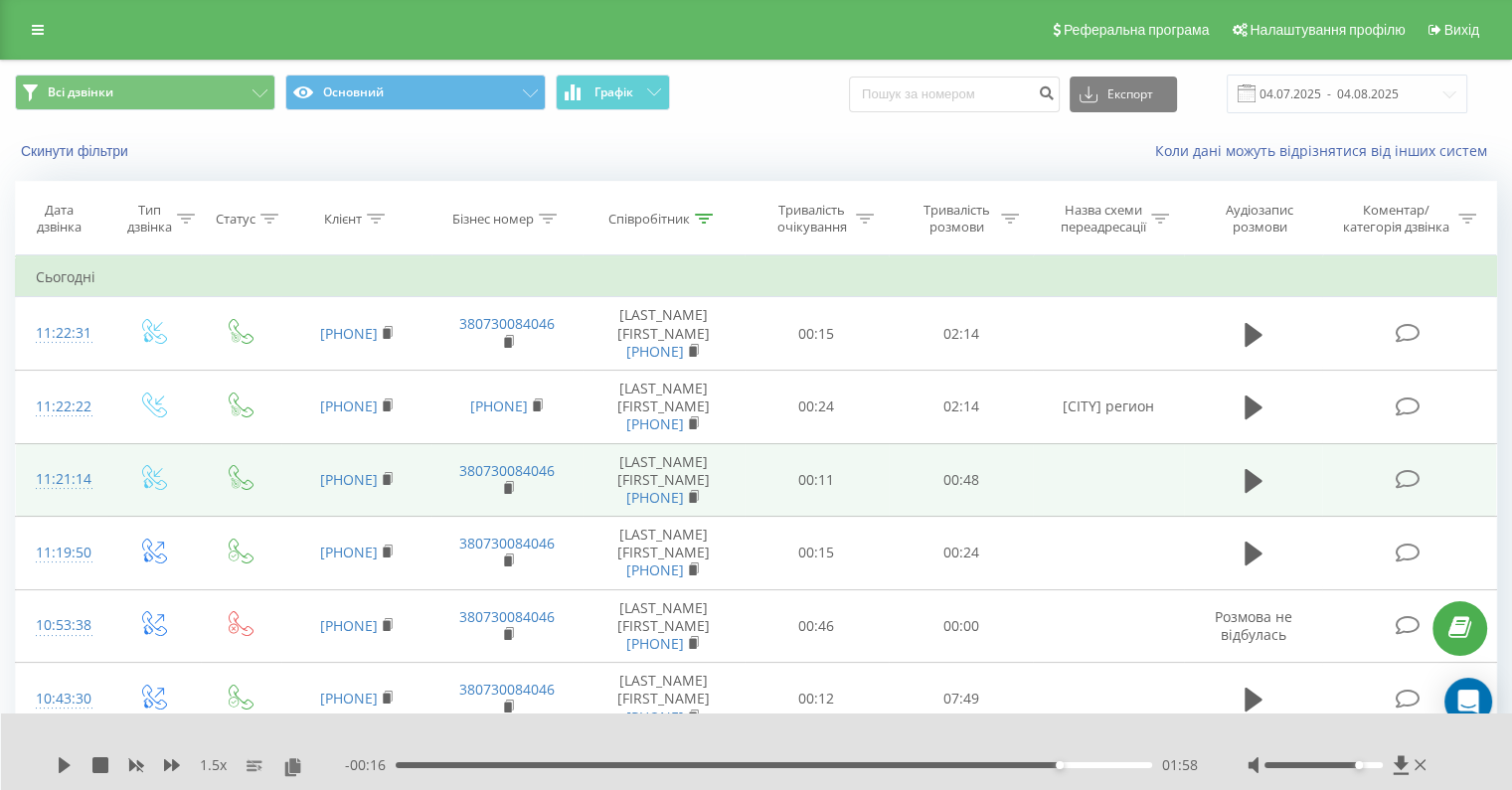 click on "01:58" at bounding box center [773, 765] 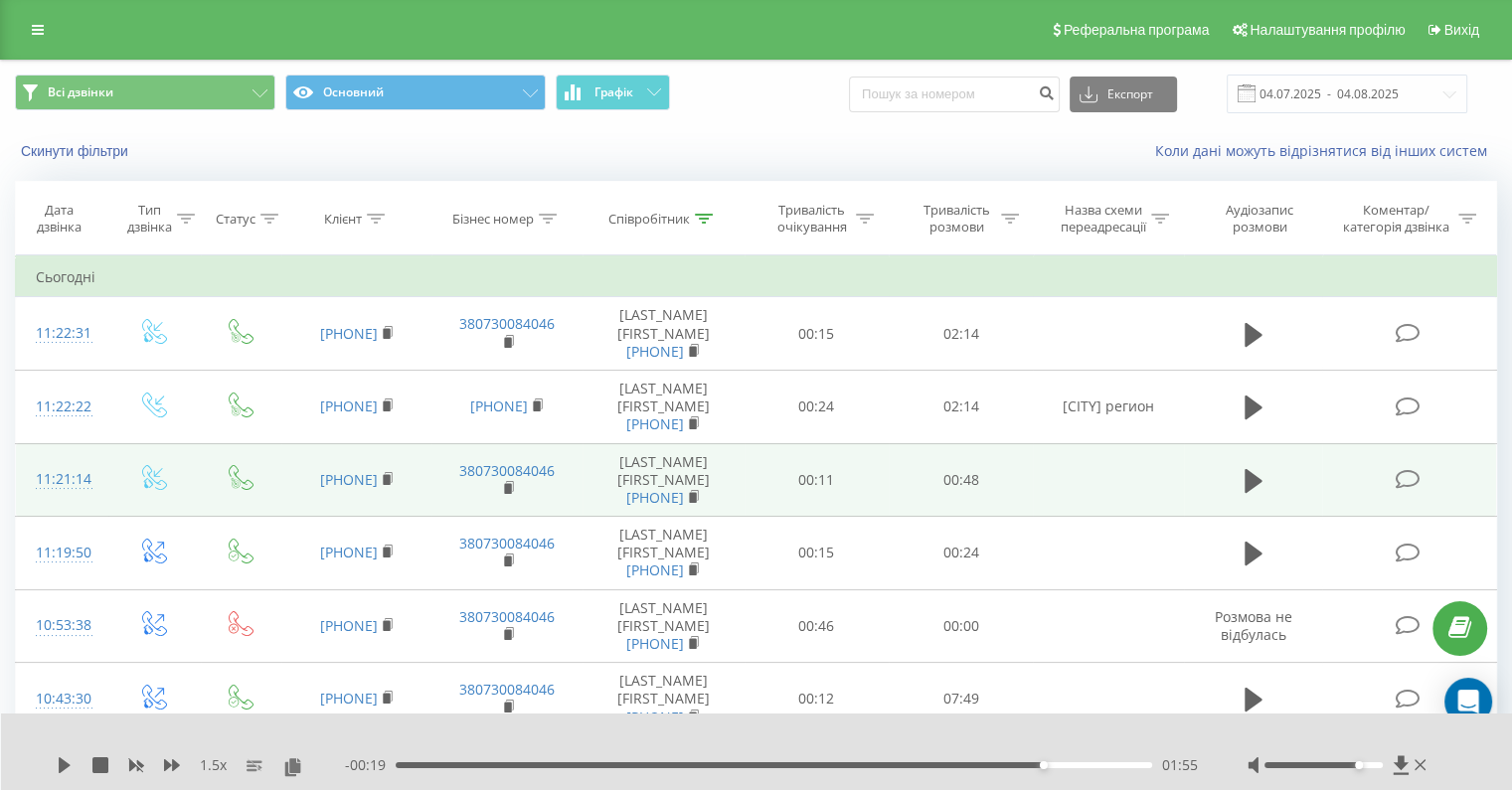 click on "- 00:19 01:55   01:55" at bounding box center [771, 765] 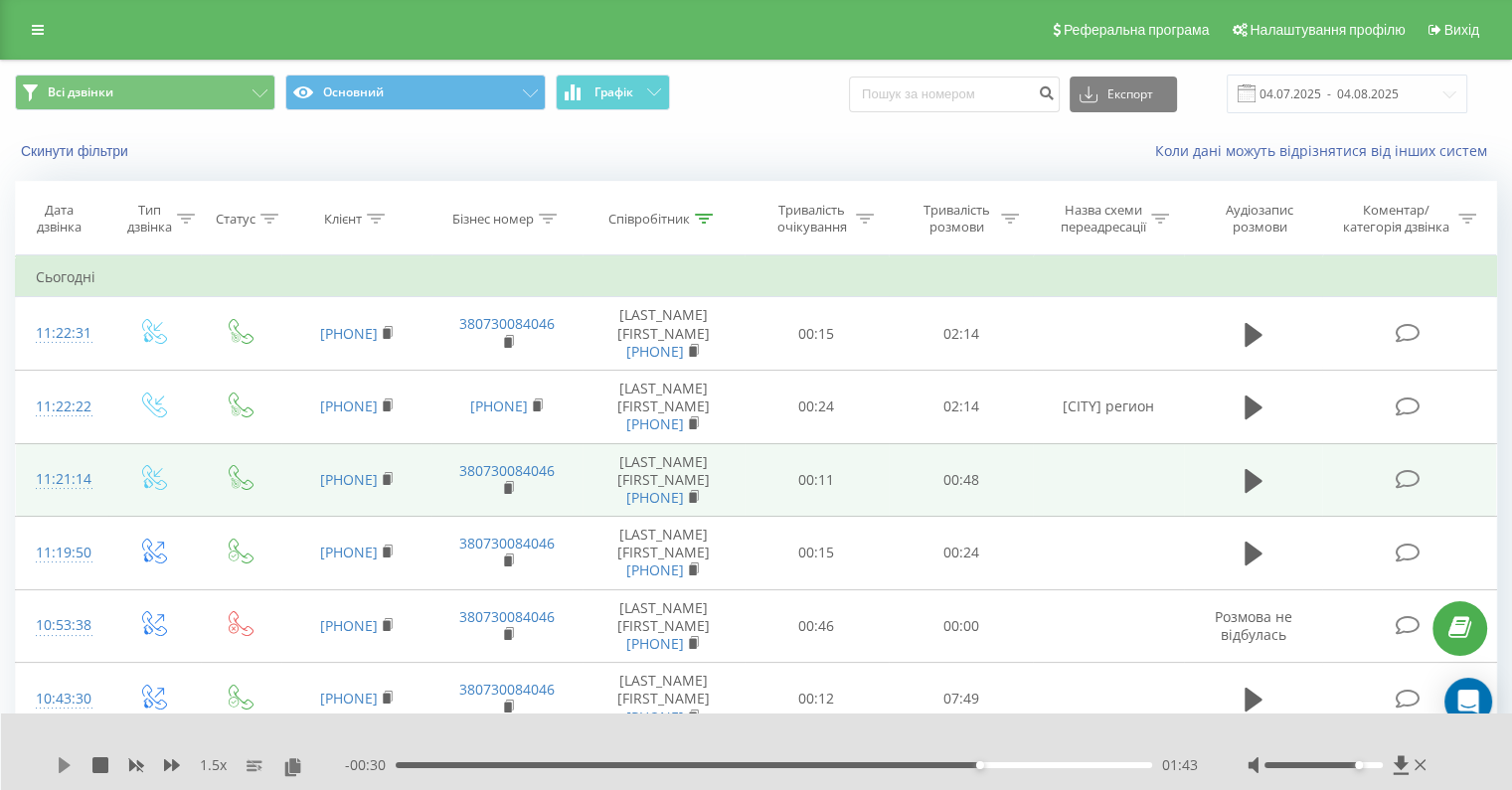 click 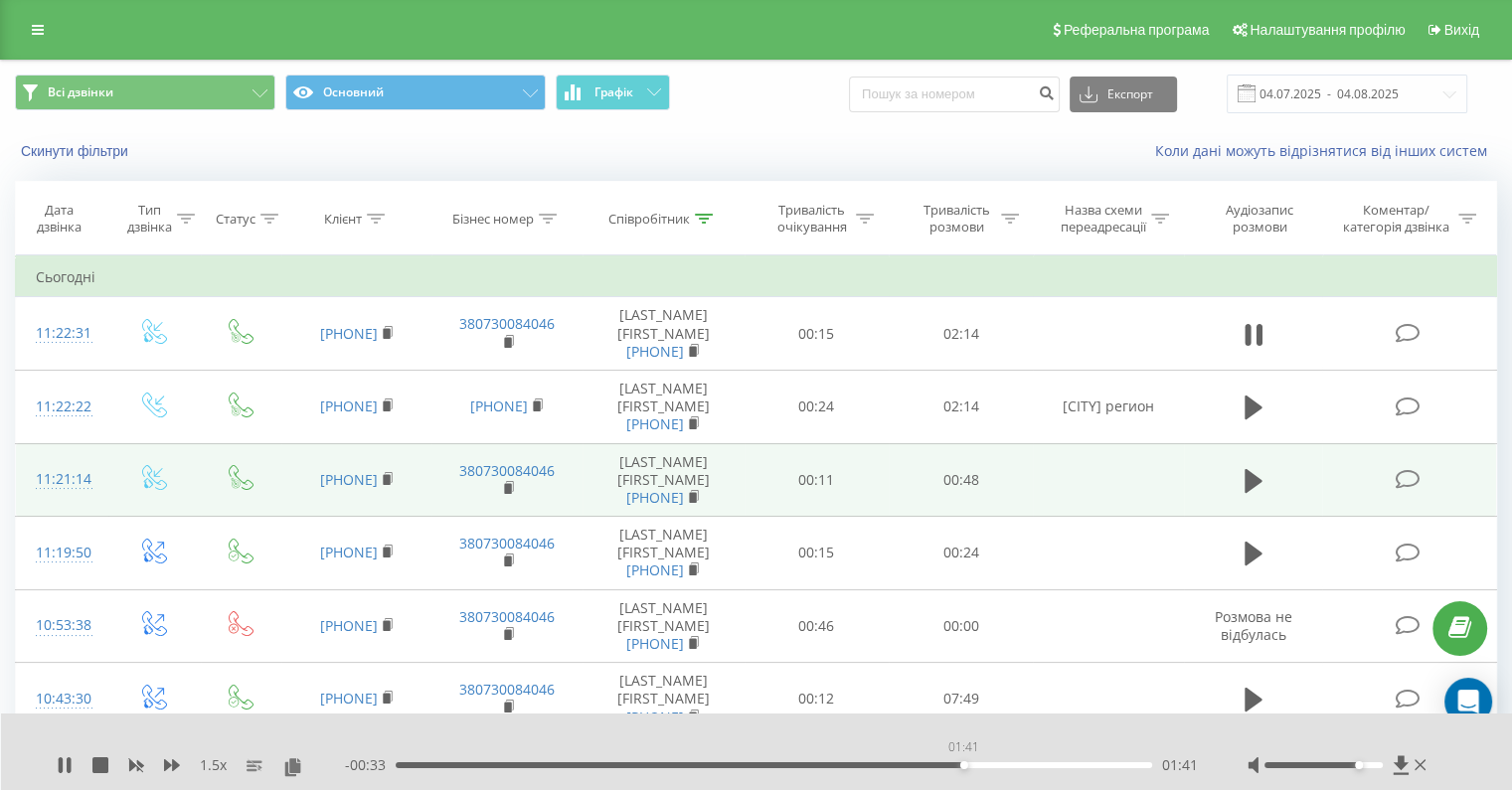click on "01:41" at bounding box center (773, 765) 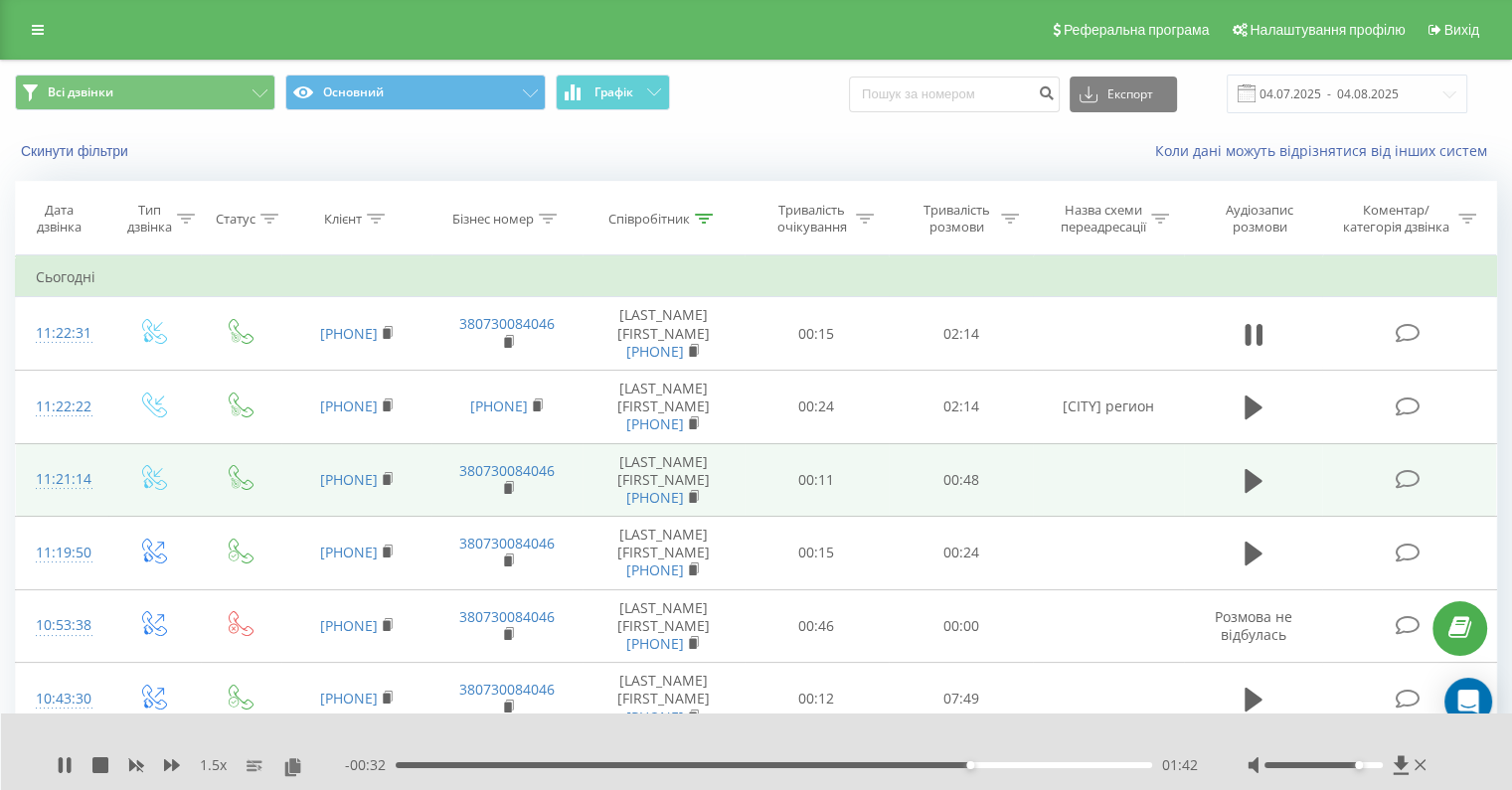 click on "- 00:32 01:42   01:42" at bounding box center (771, 765) 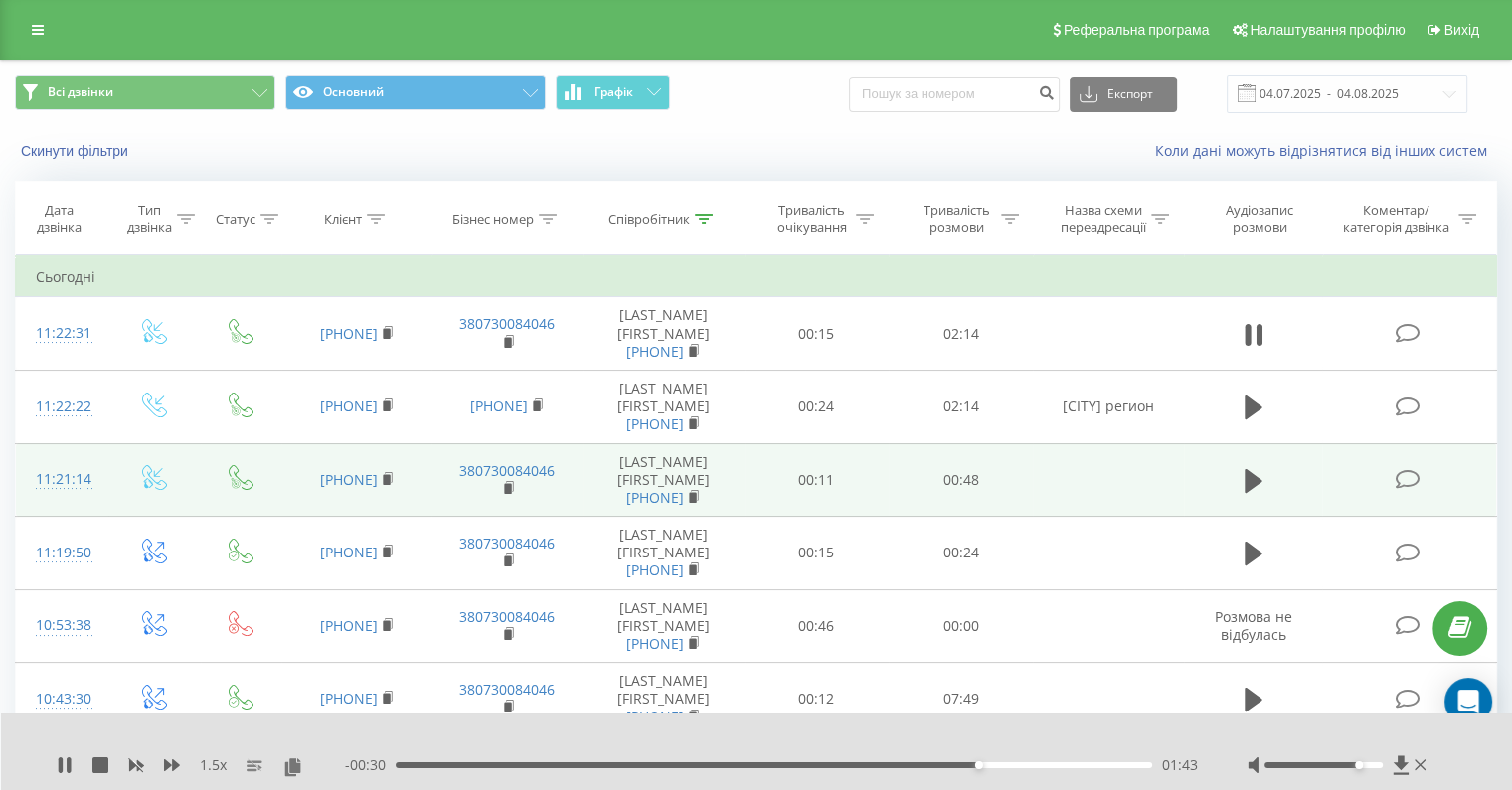 click on "- 00:30 01:43   01:43" at bounding box center (771, 765) 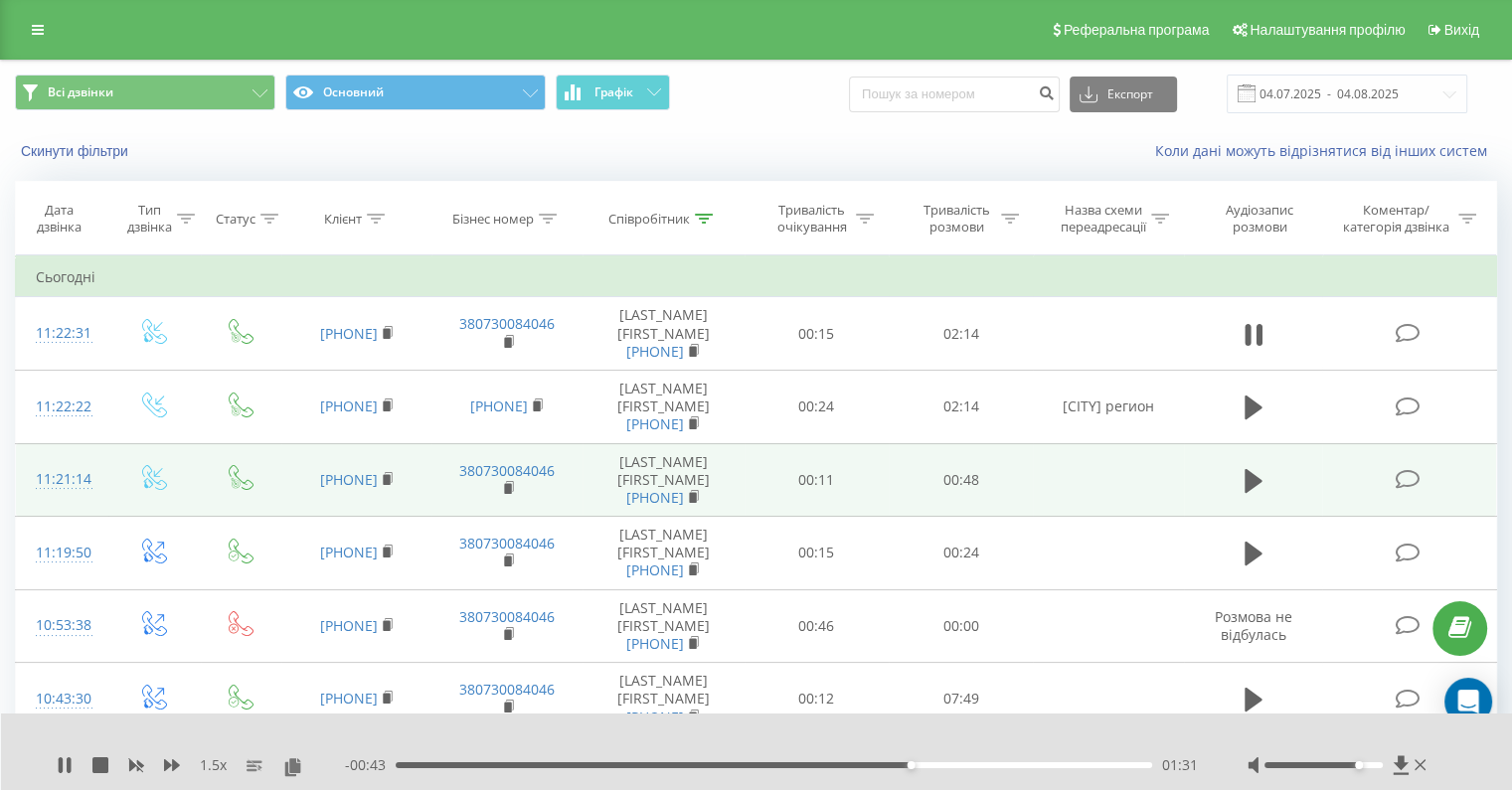 click on "01:31" at bounding box center [773, 765] 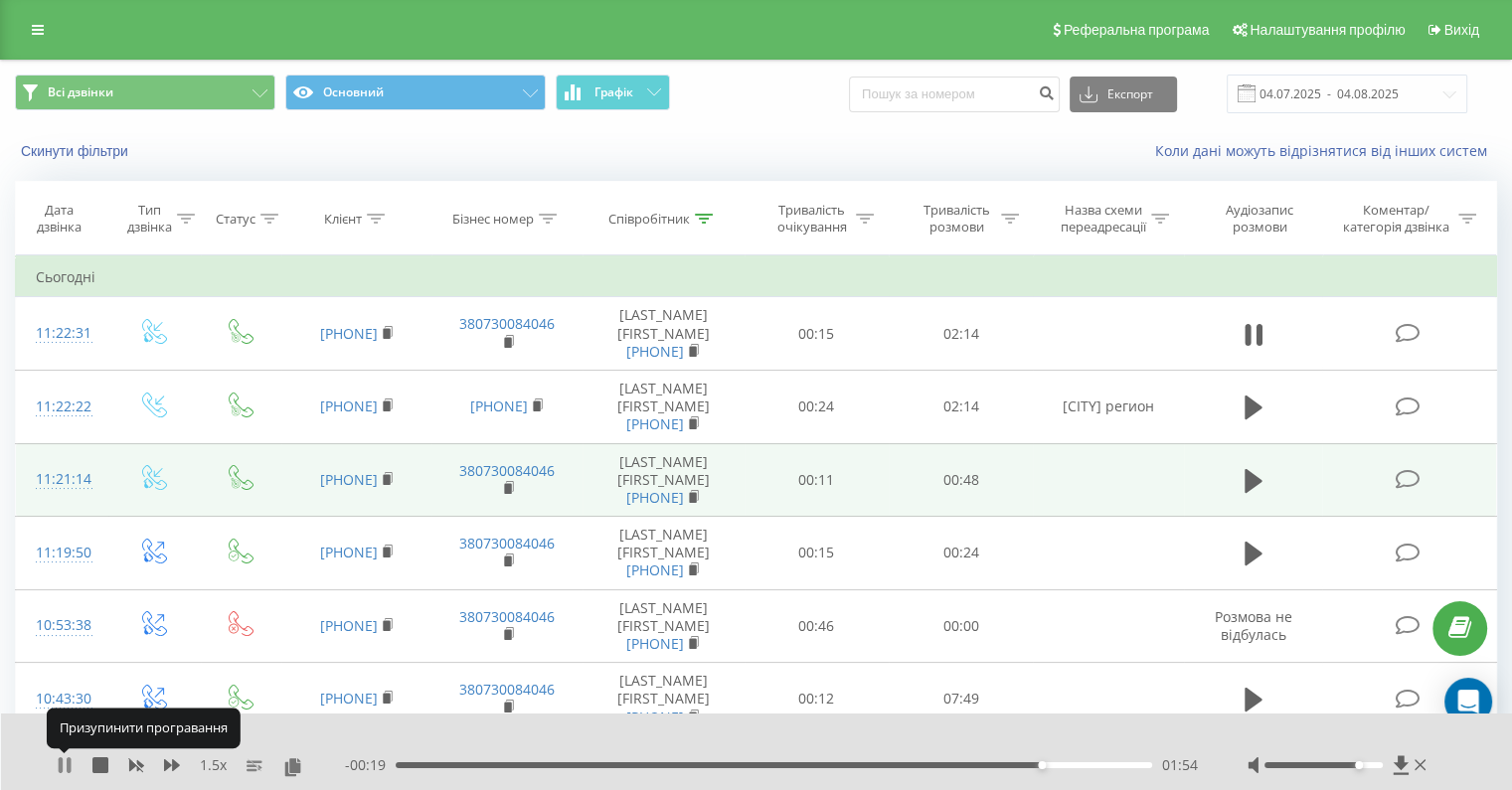 click 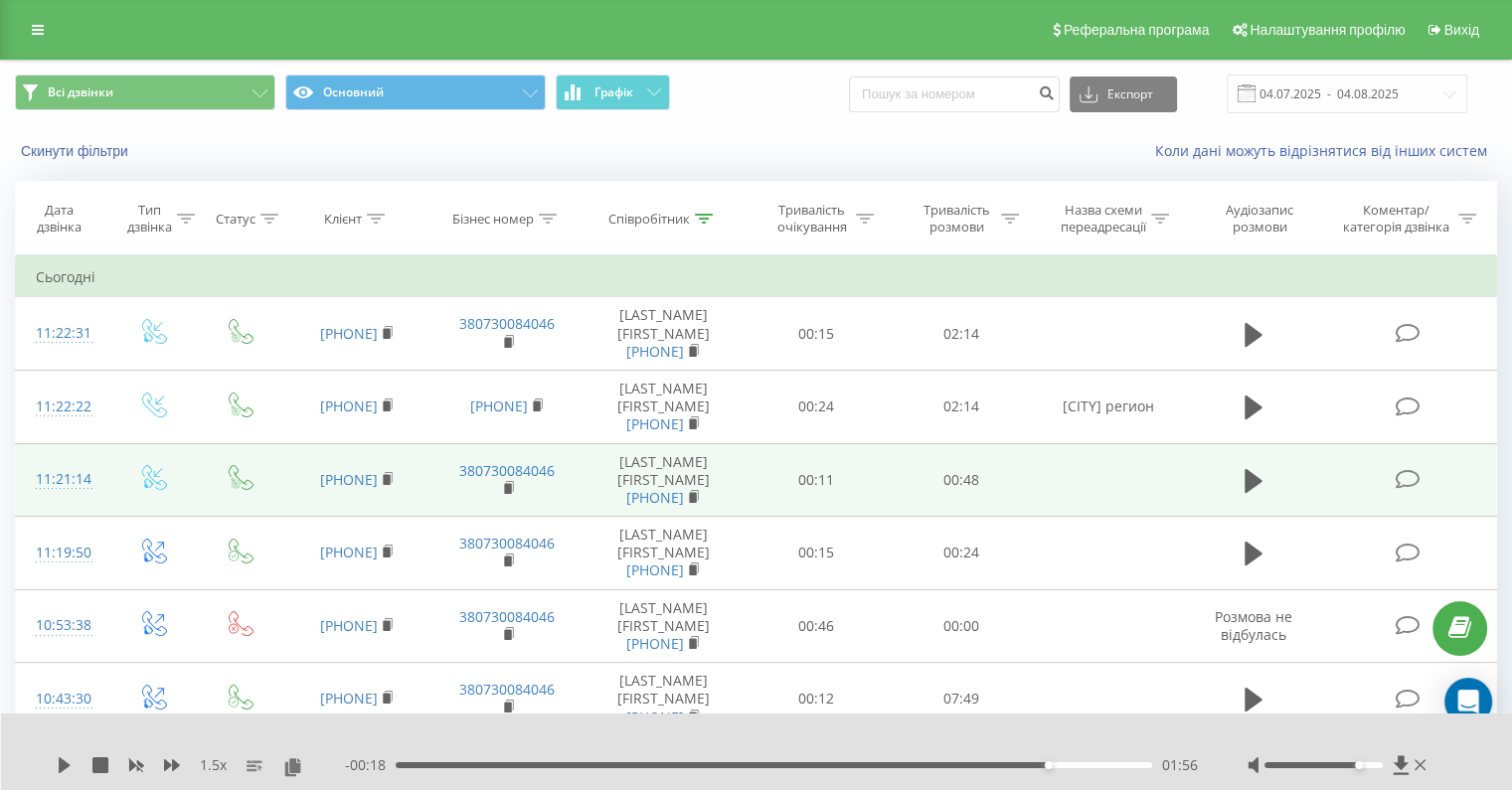 click 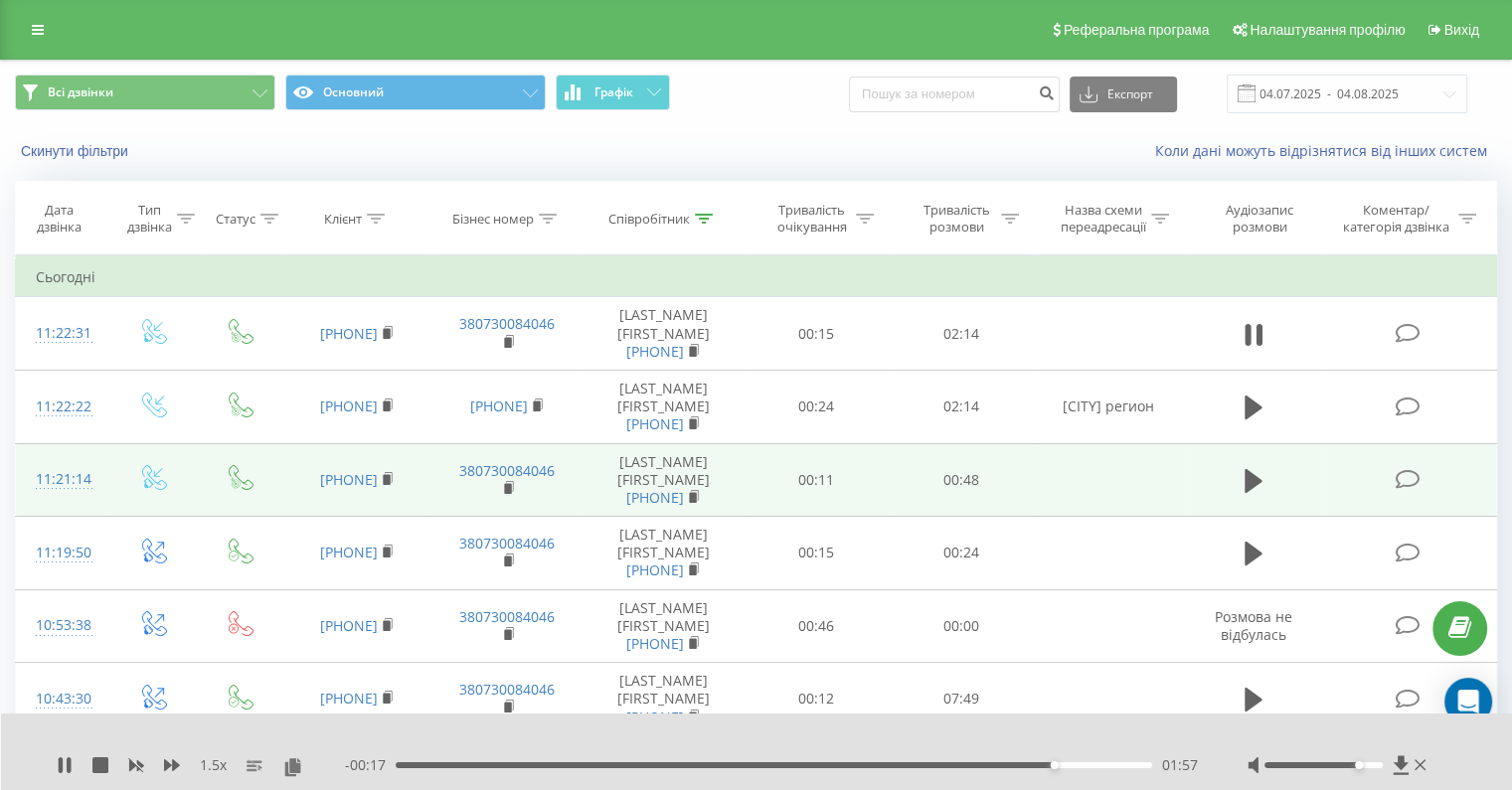 click 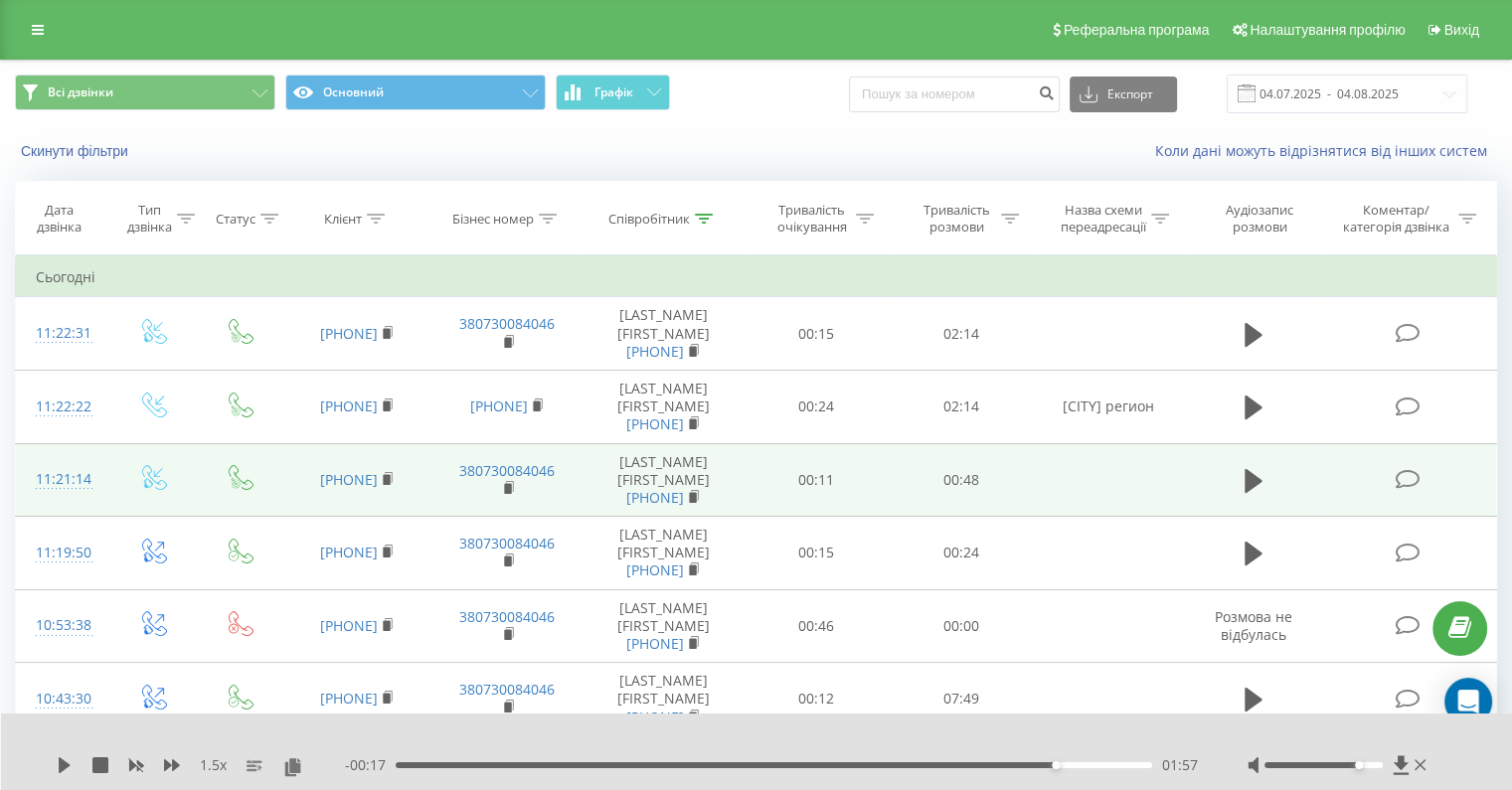 click on "Всі дзвінки Основний Графік Експорт .csv .xls .xlsx 04.07.2025  -  04.08.2025 Скинути фільтри Коли дані можуть відрізнятися вiд інших систем Дата дзвінка Тип дзвінка Статус Клієнт Бізнес номер Співробітник Тривалість очікування Тривалість розмови Назва схеми переадресації Аудіозапис розмови Коментар/категорія дзвінка Фільтрувати за умовою Дорівнює Введіть значення Скасувати OK Фільтрувати за умовою Дорівнює Введіть значення Скасувати OK Фільтрувати за умовою Містить Скасувати OK Фільтрувати за умовою Містить Скасувати OK Фільтрувати за умовою Містить Гавриленко OK OK" at bounding box center [756, 1154] 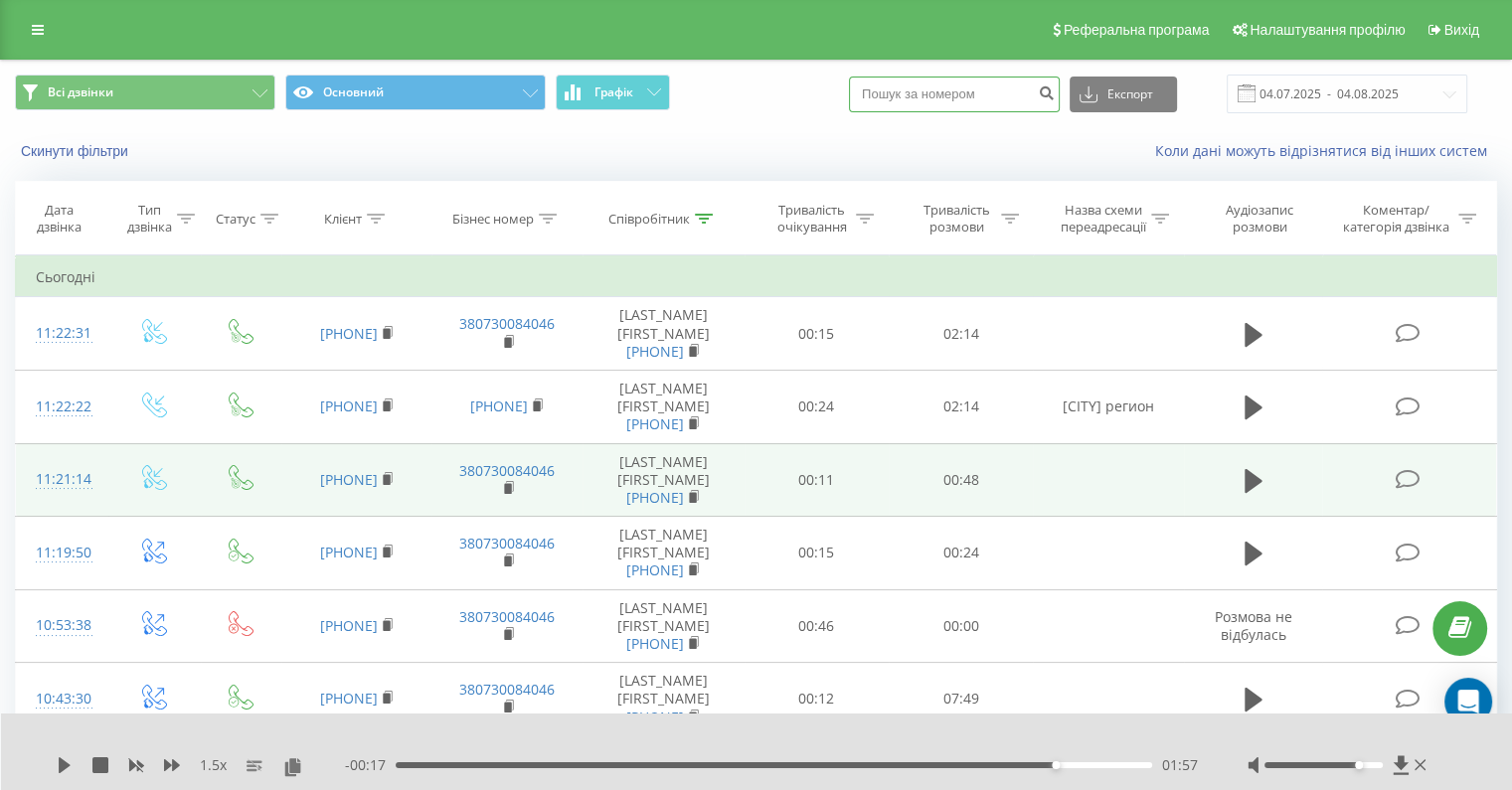 click at bounding box center (954, 94) 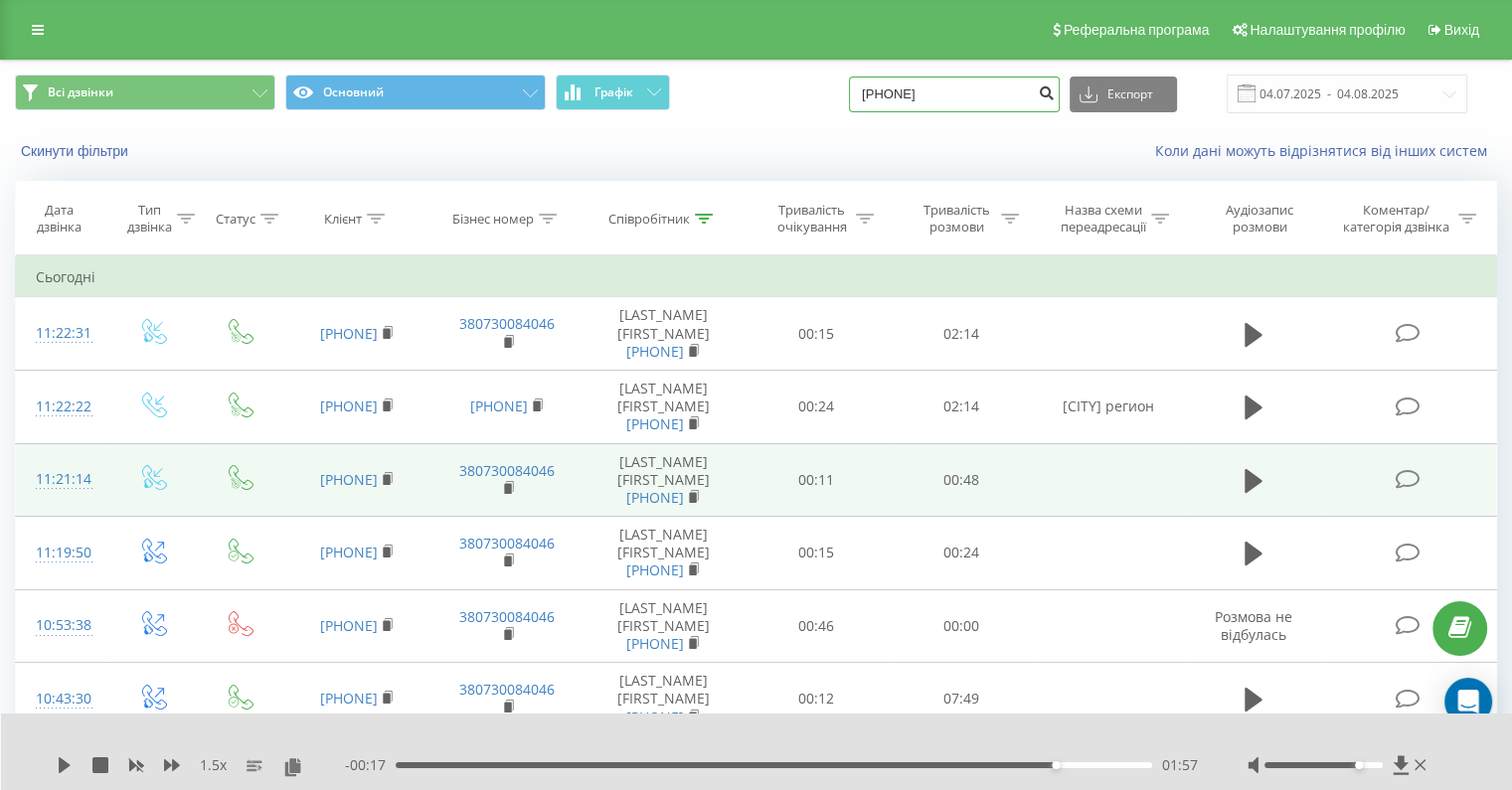 type on "380681684480" 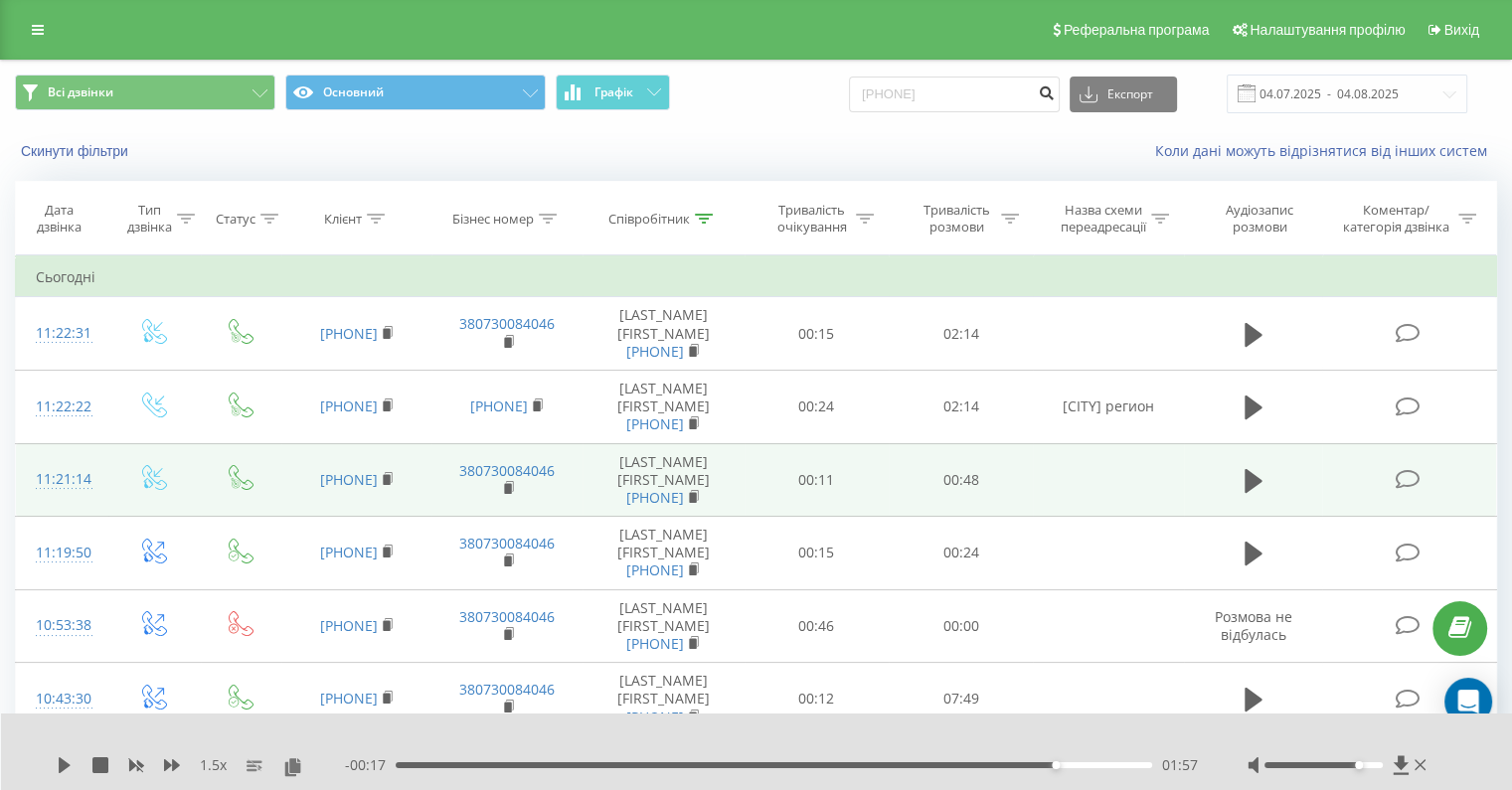 click at bounding box center [1046, 90] 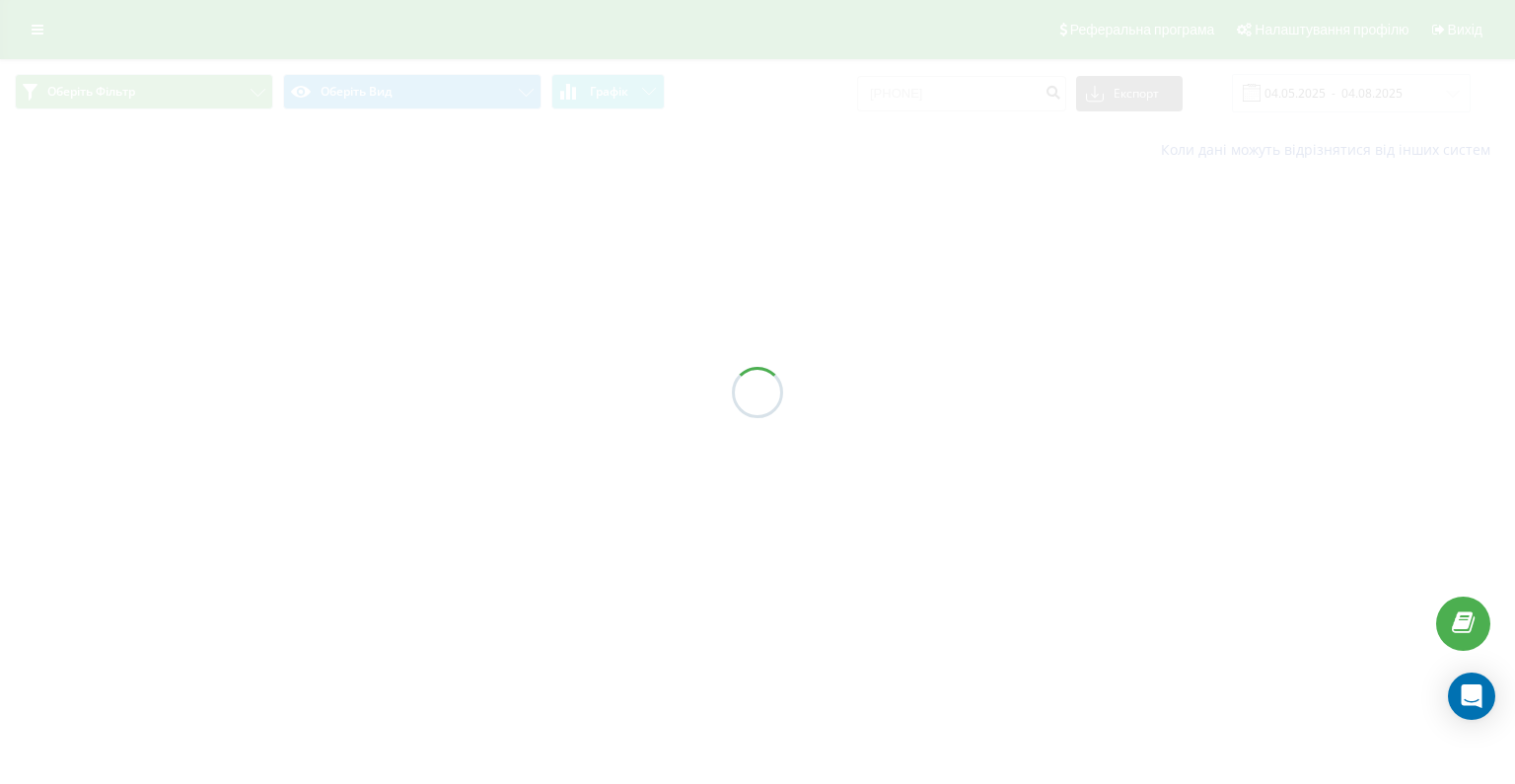 scroll, scrollTop: 0, scrollLeft: 0, axis: both 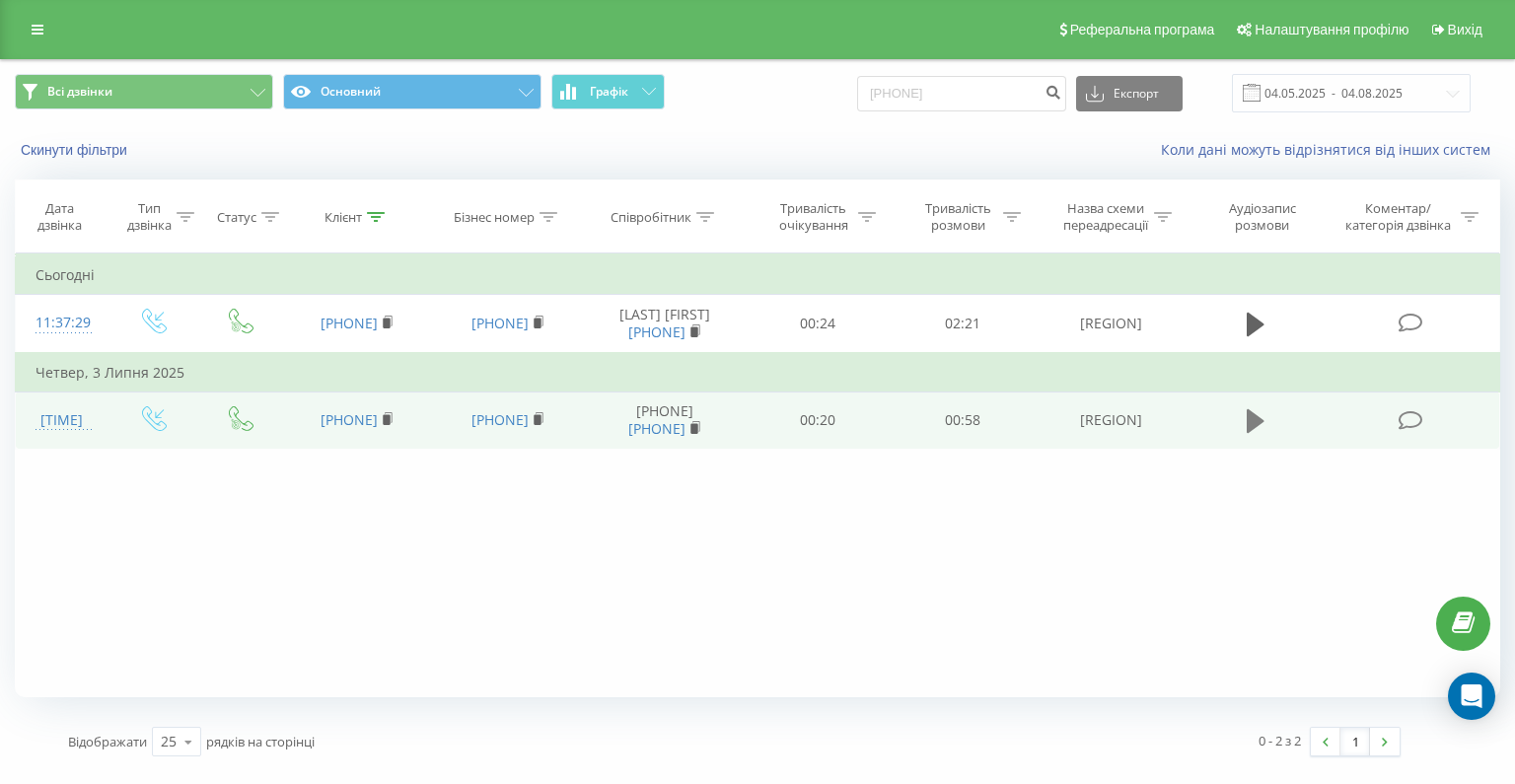 click 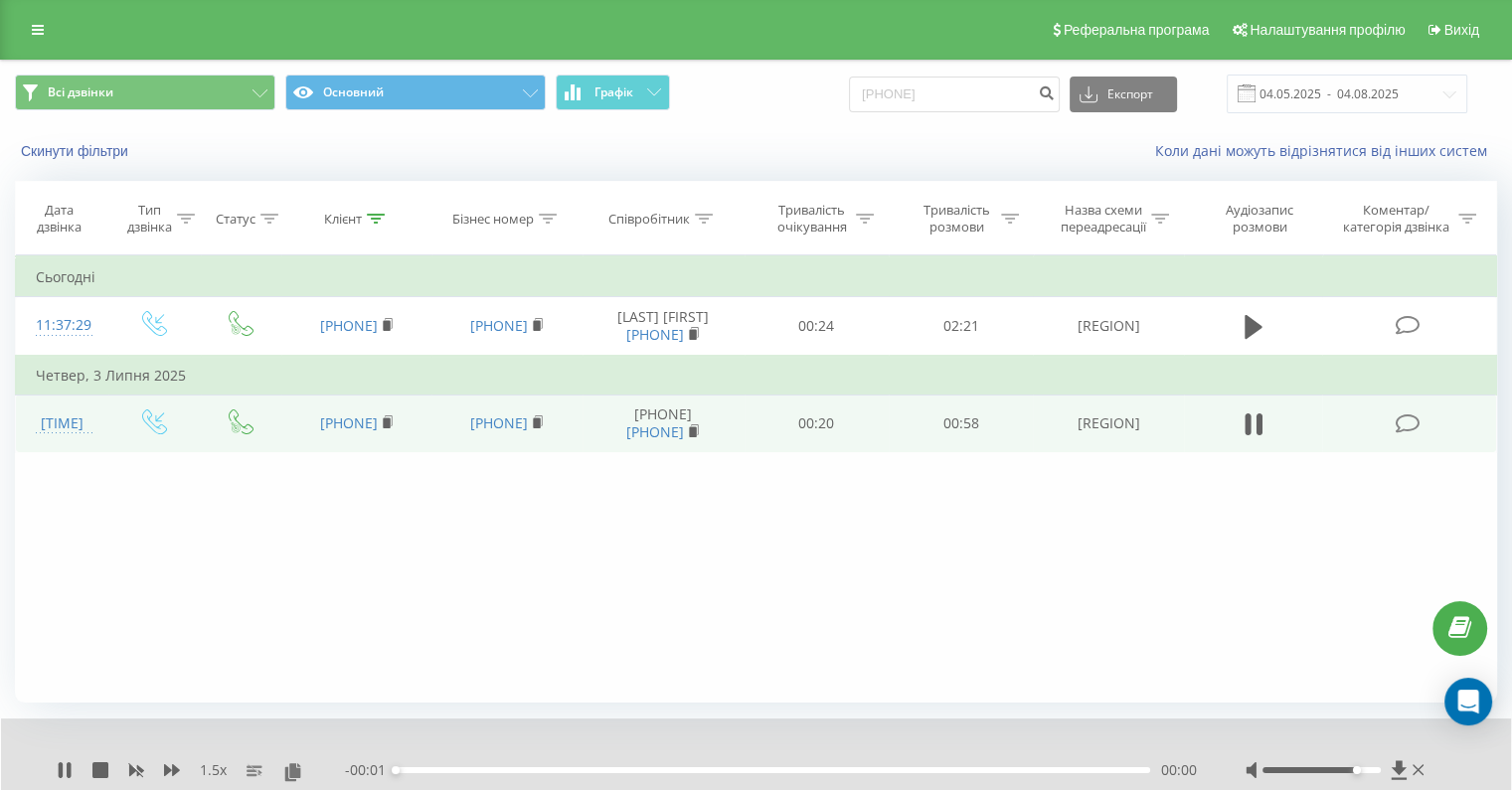 click on "- 00:01 00:00   00:00" at bounding box center (770, 770) 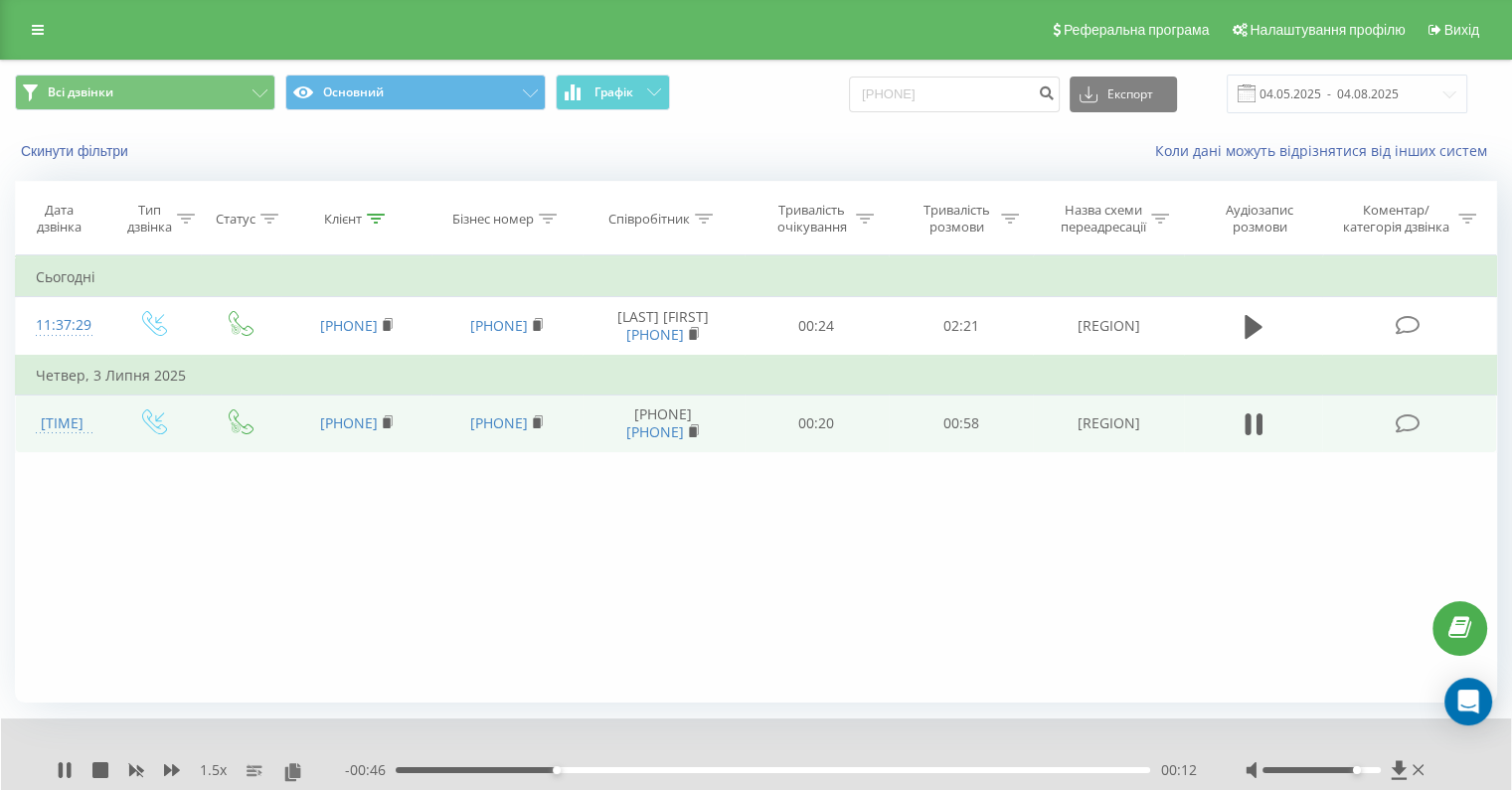 click on "00:12" at bounding box center [772, 770] 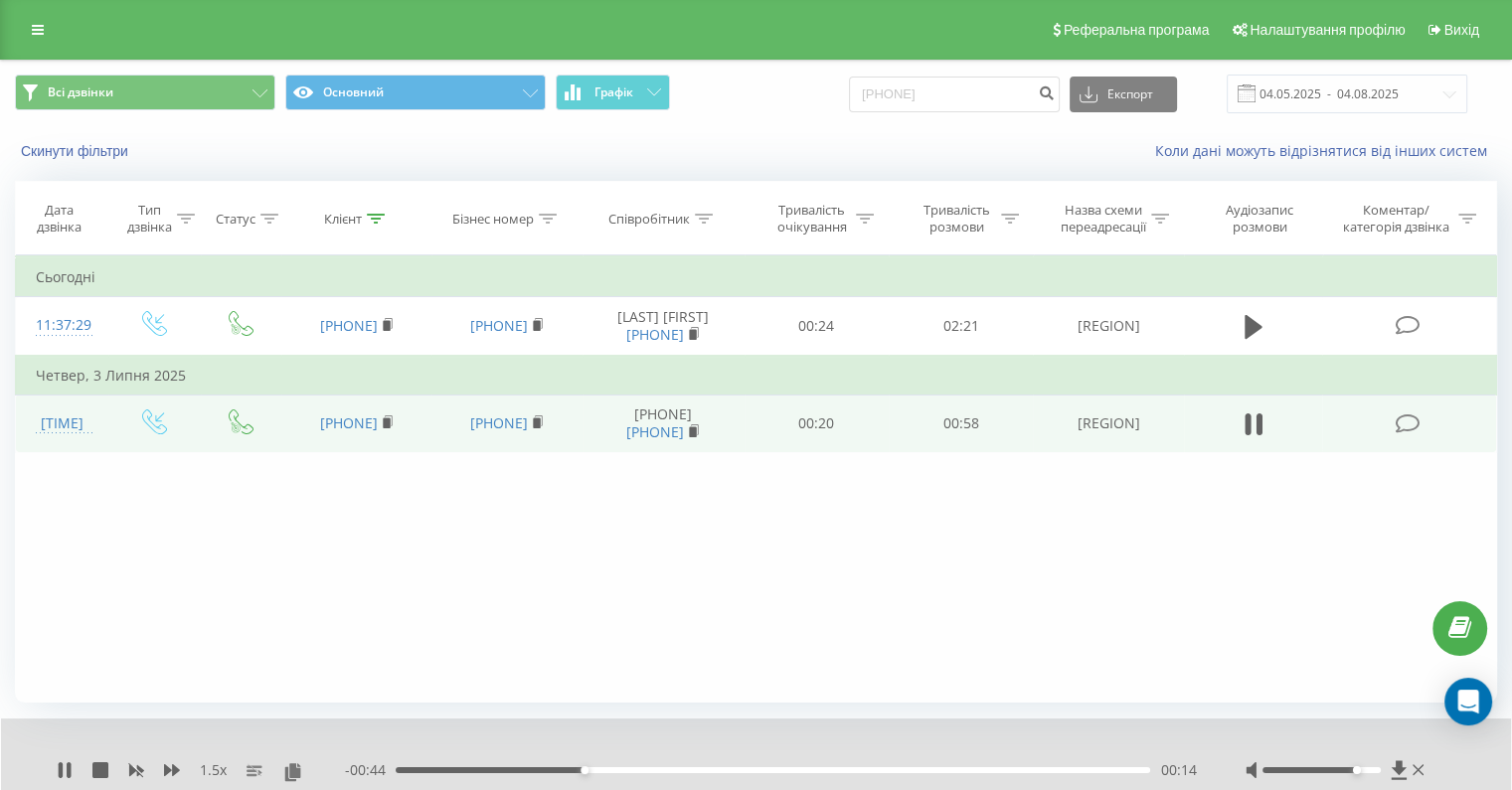 click on "00:14" at bounding box center (772, 770) 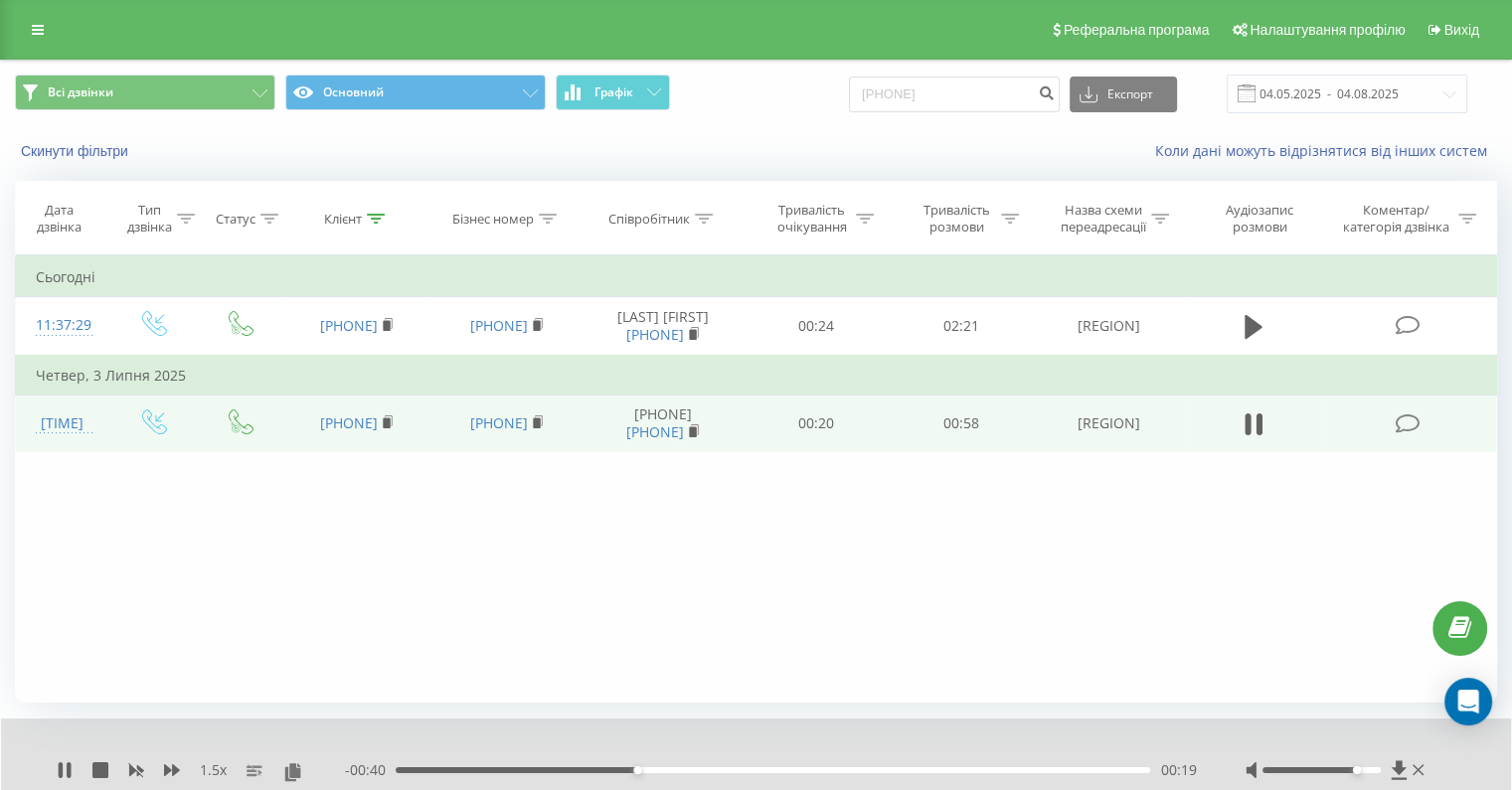 click on "00:19" at bounding box center [772, 770] 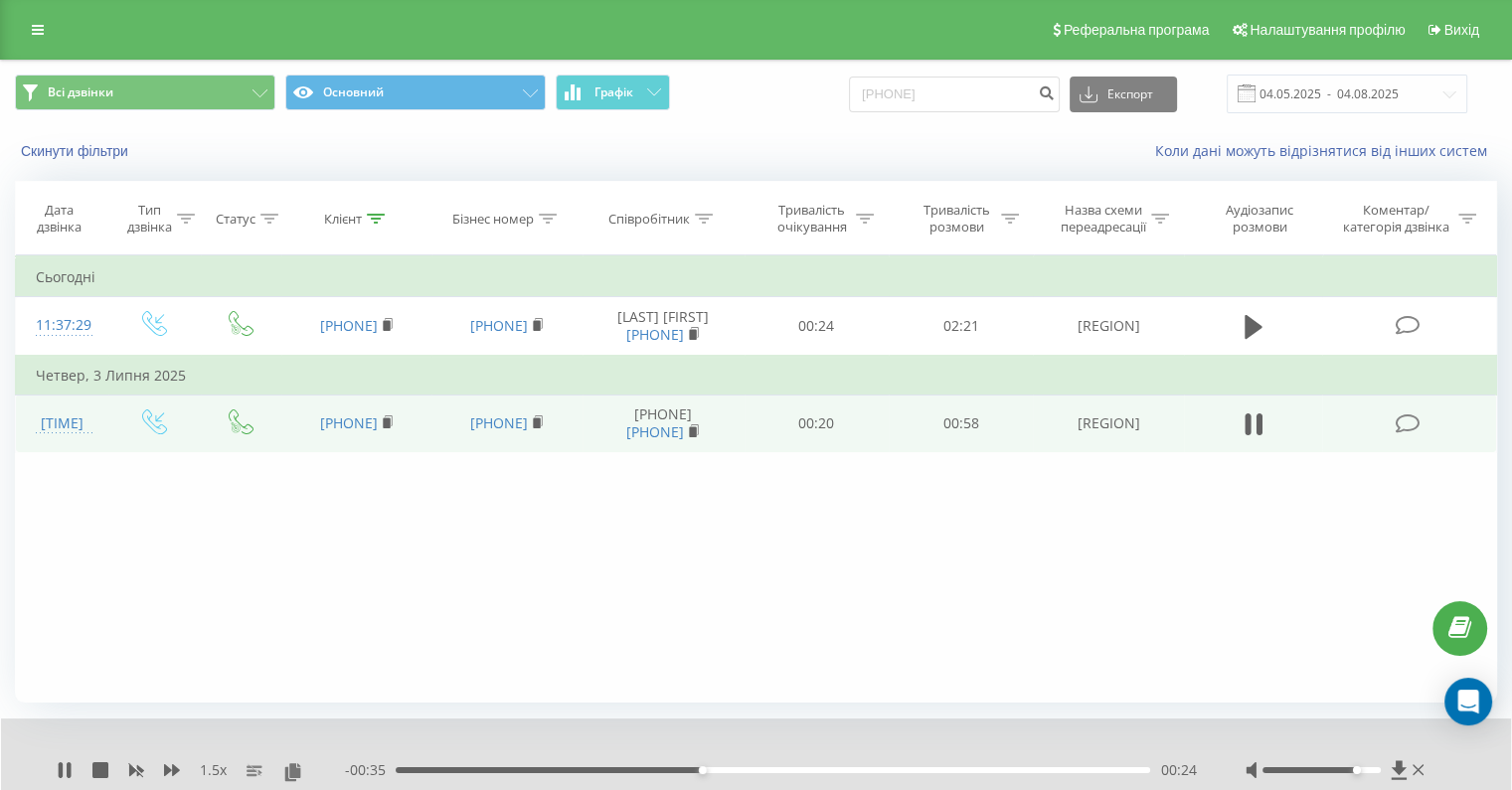 click on "00:24" at bounding box center (772, 770) 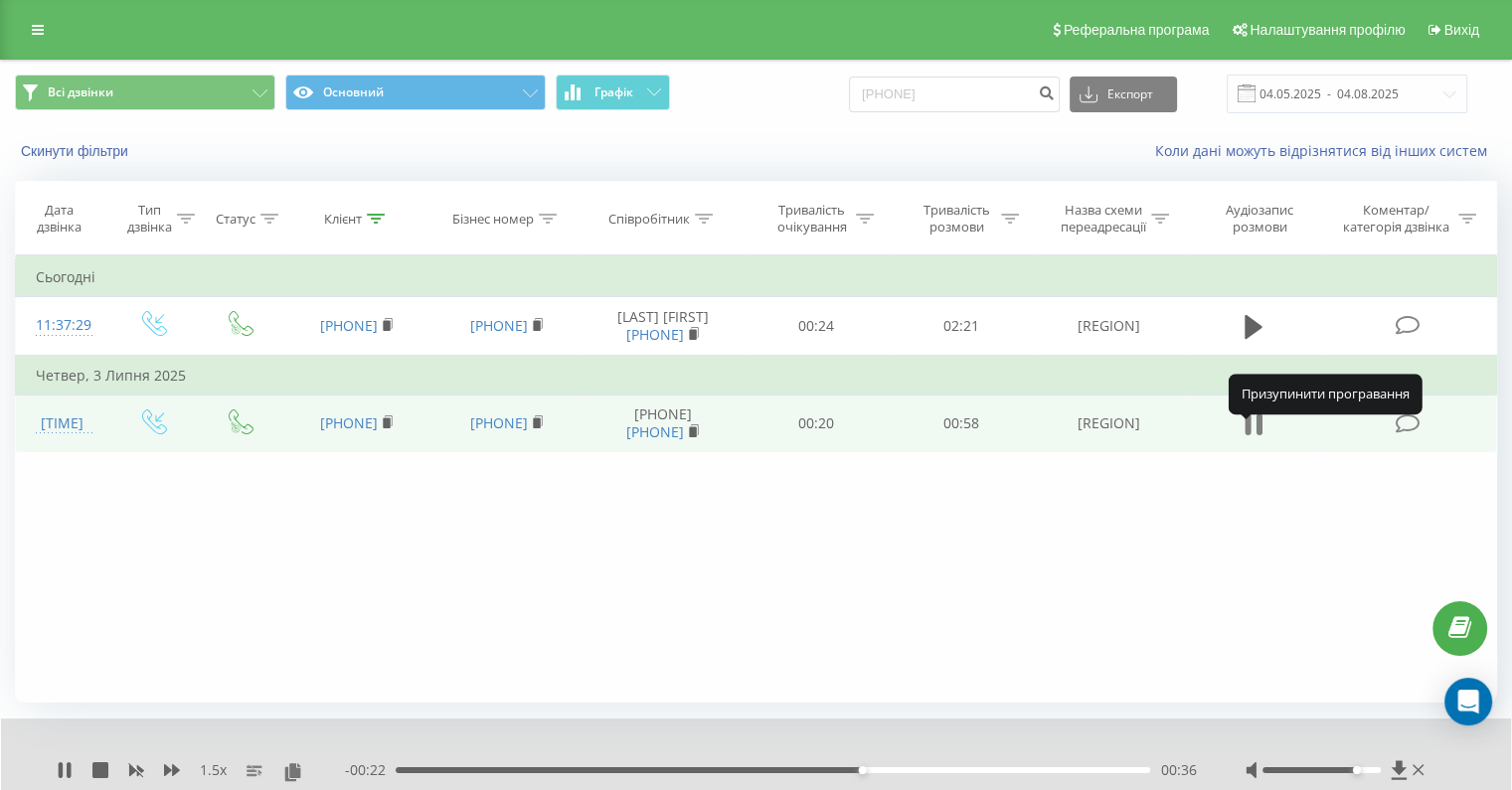 click 